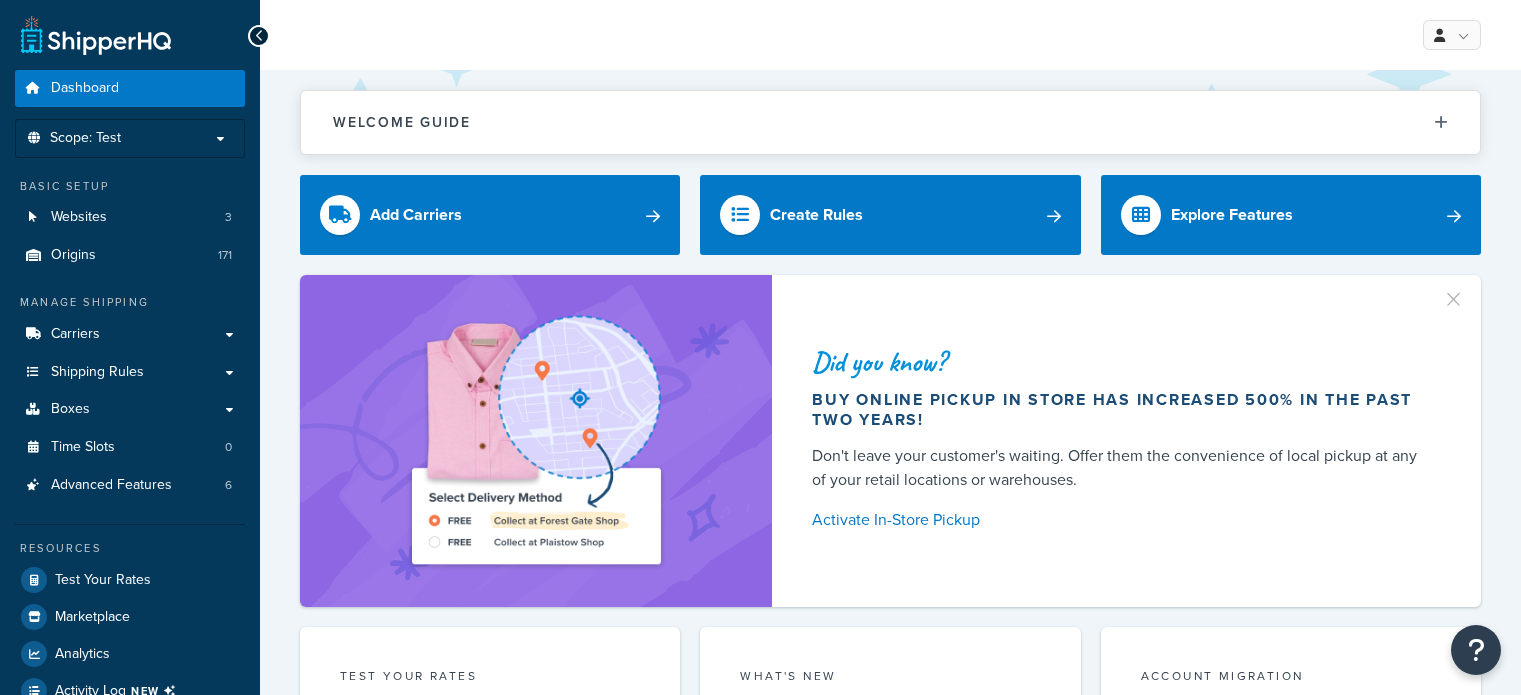 scroll, scrollTop: 0, scrollLeft: 0, axis: both 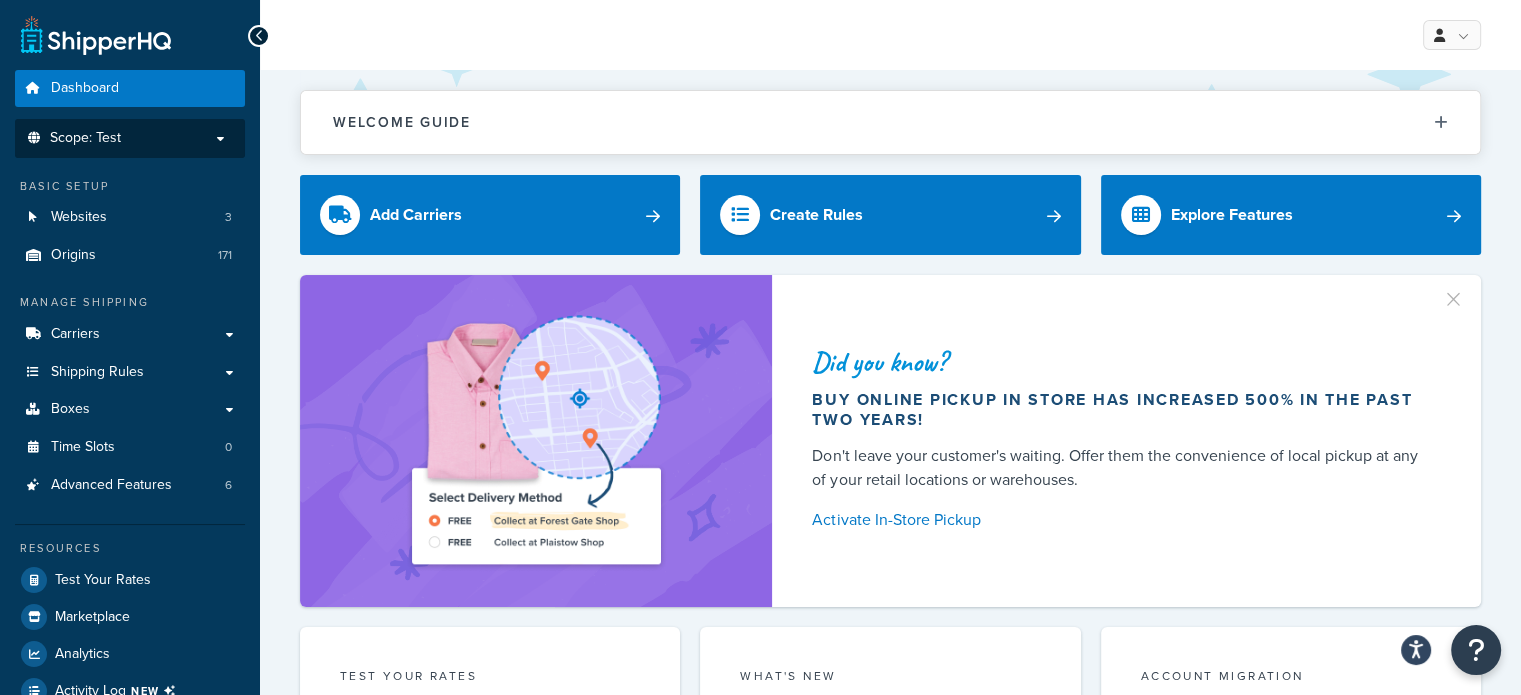 click on "Scope:   Test" at bounding box center [130, 138] 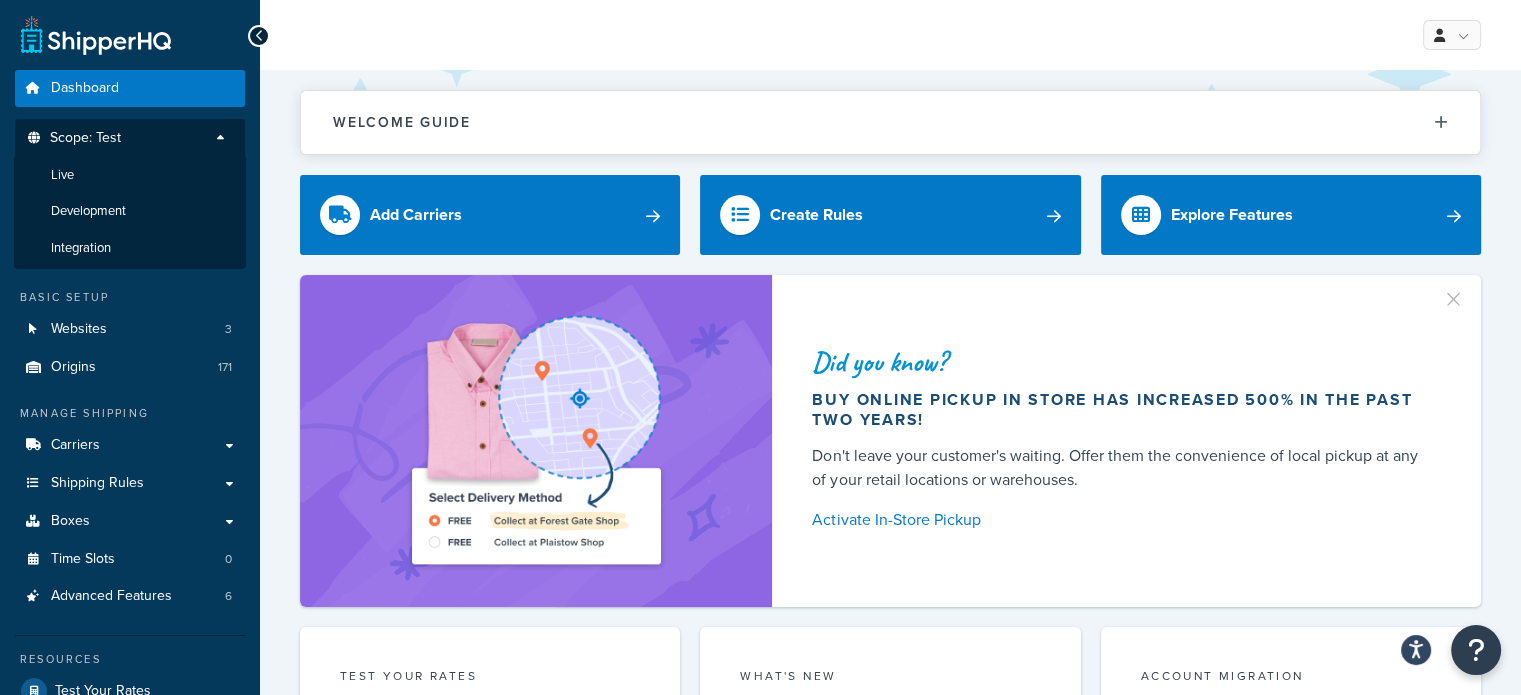click on "Scope:   Test" at bounding box center (130, 143) 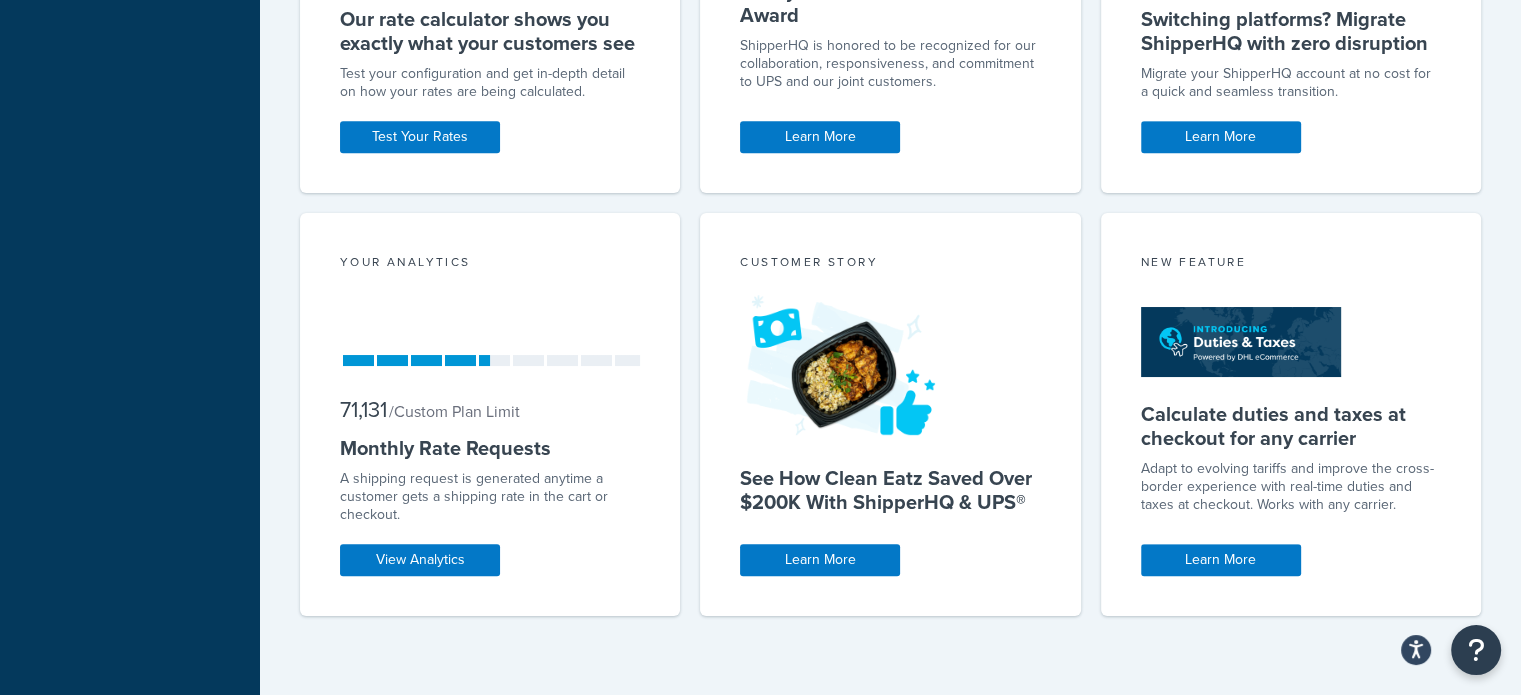 scroll, scrollTop: 355, scrollLeft: 0, axis: vertical 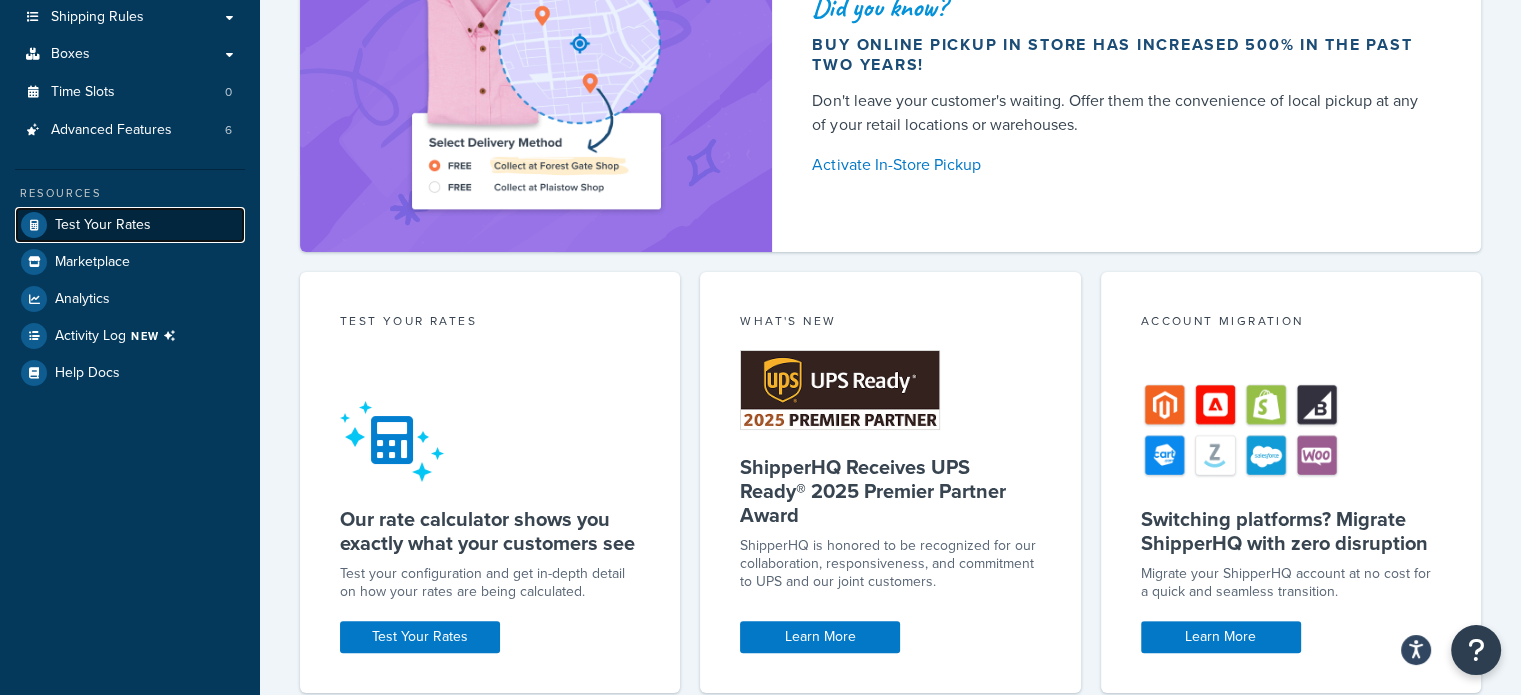 click on "Test Your Rates" at bounding box center [103, 225] 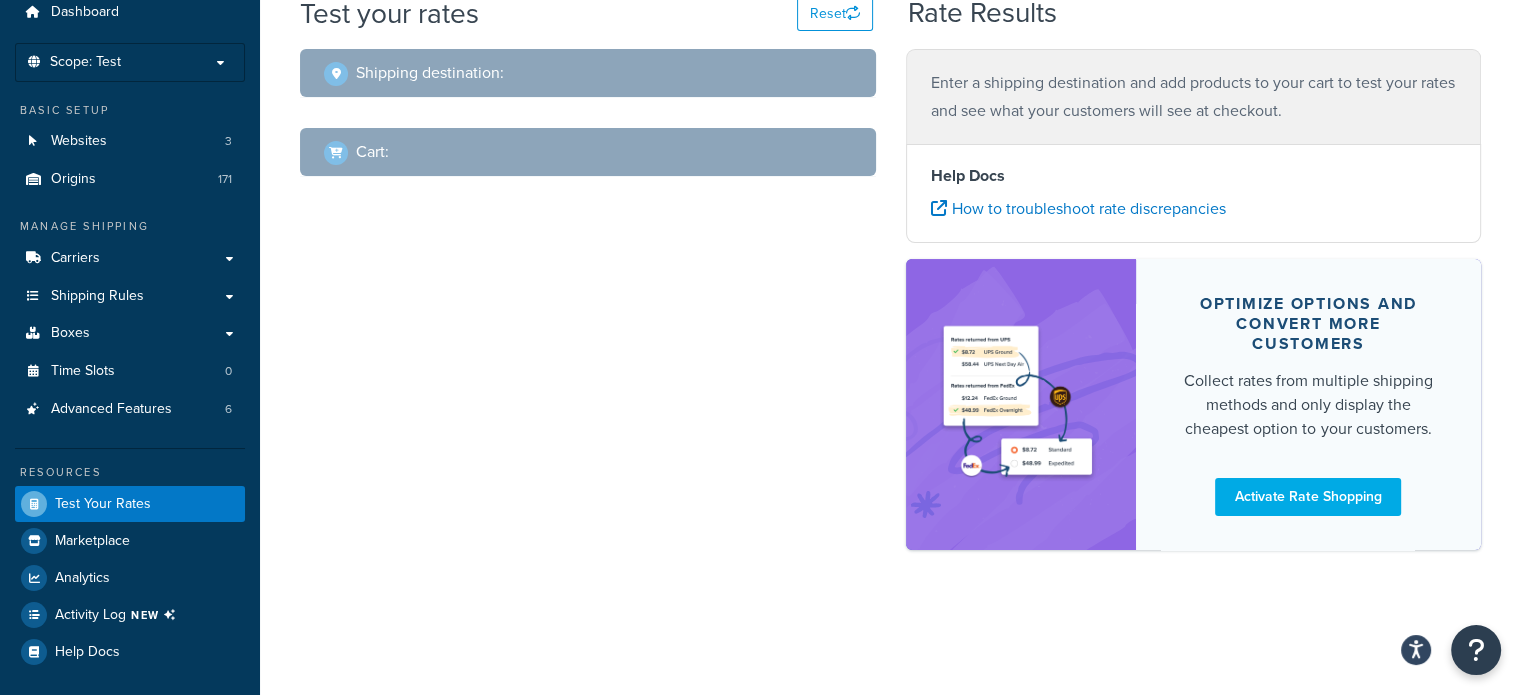 scroll, scrollTop: 75, scrollLeft: 0, axis: vertical 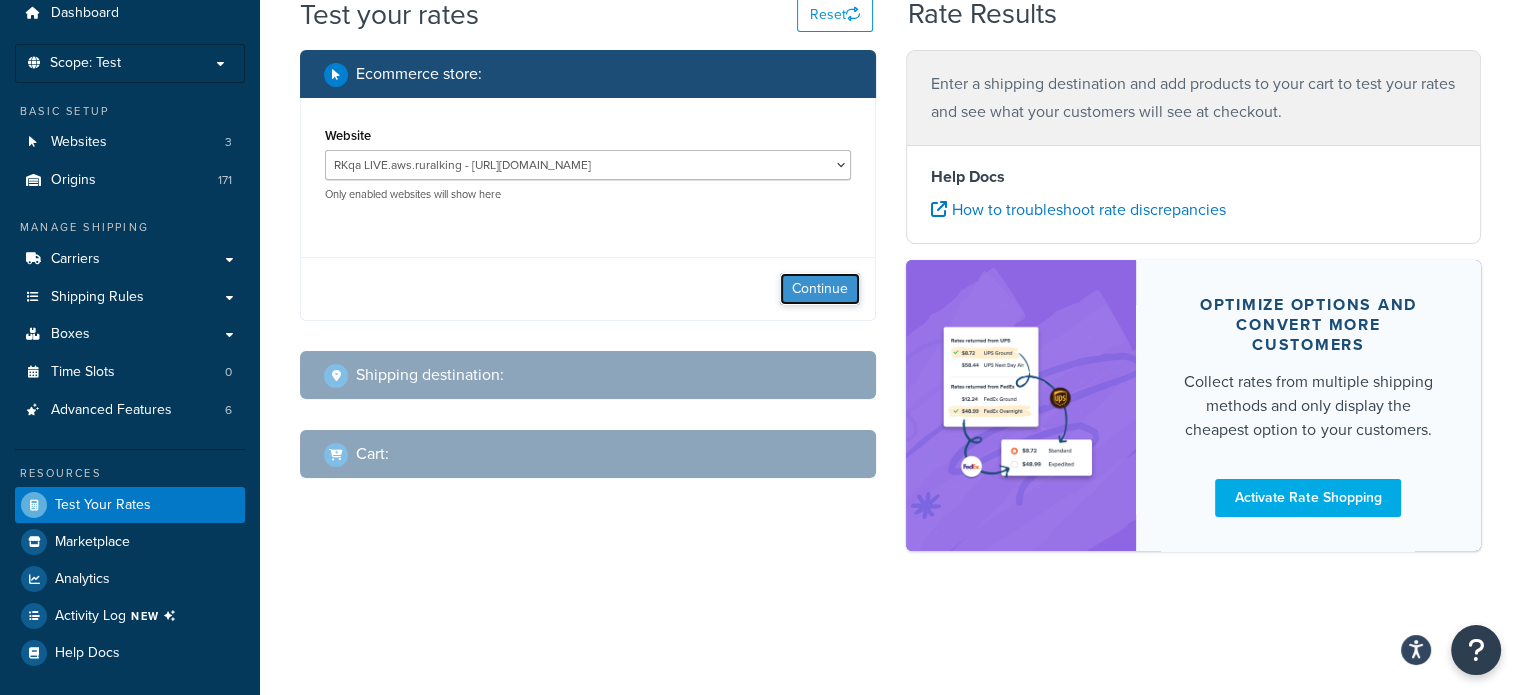 click on "Continue" at bounding box center (820, 289) 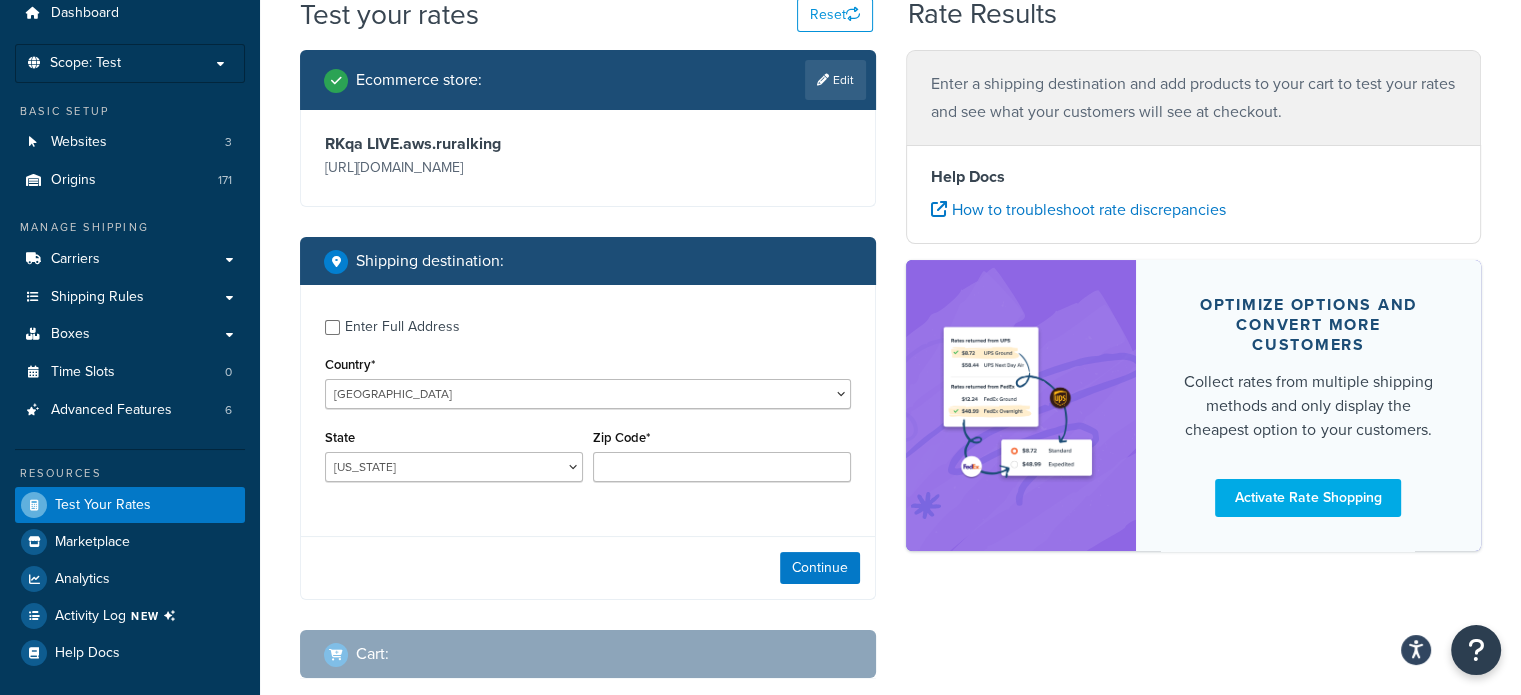 click on "Enter Full Address" at bounding box center [402, 327] 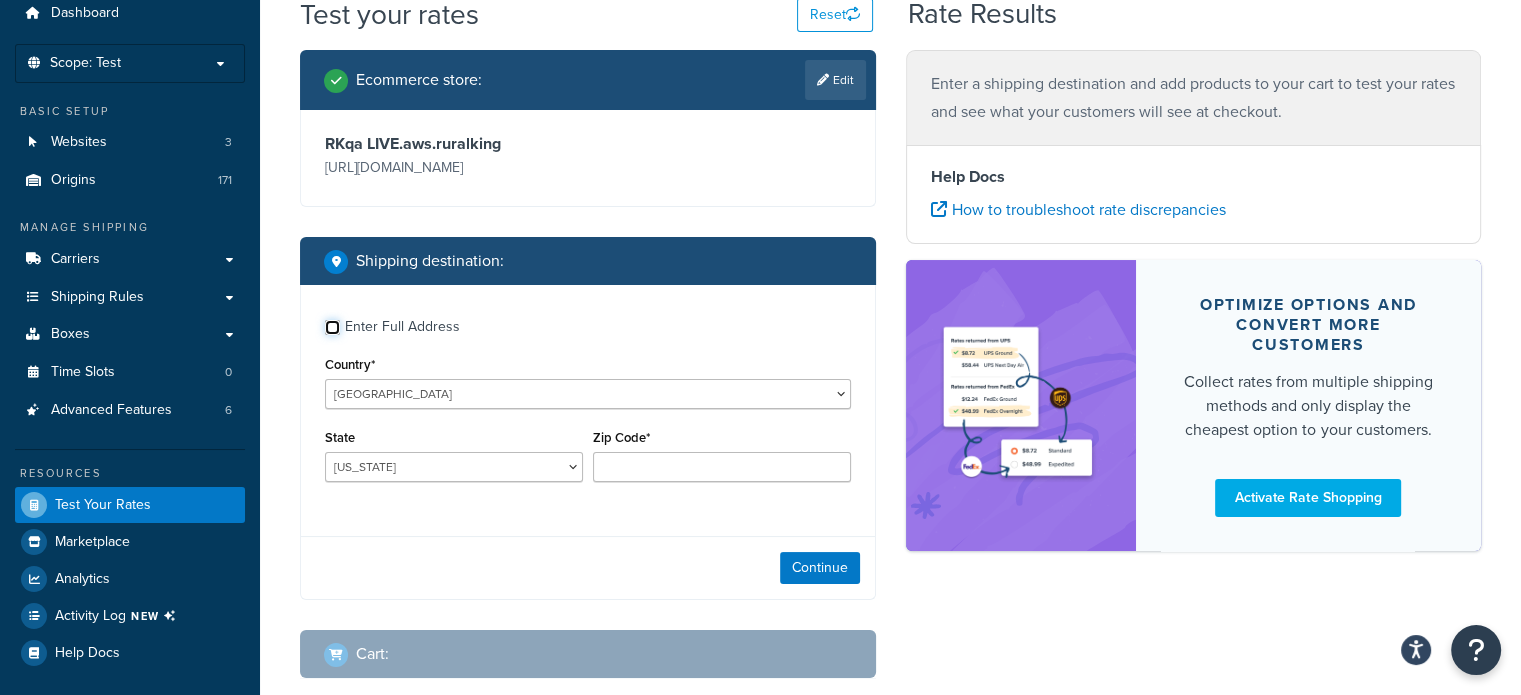 click on "Enter Full Address" at bounding box center [332, 327] 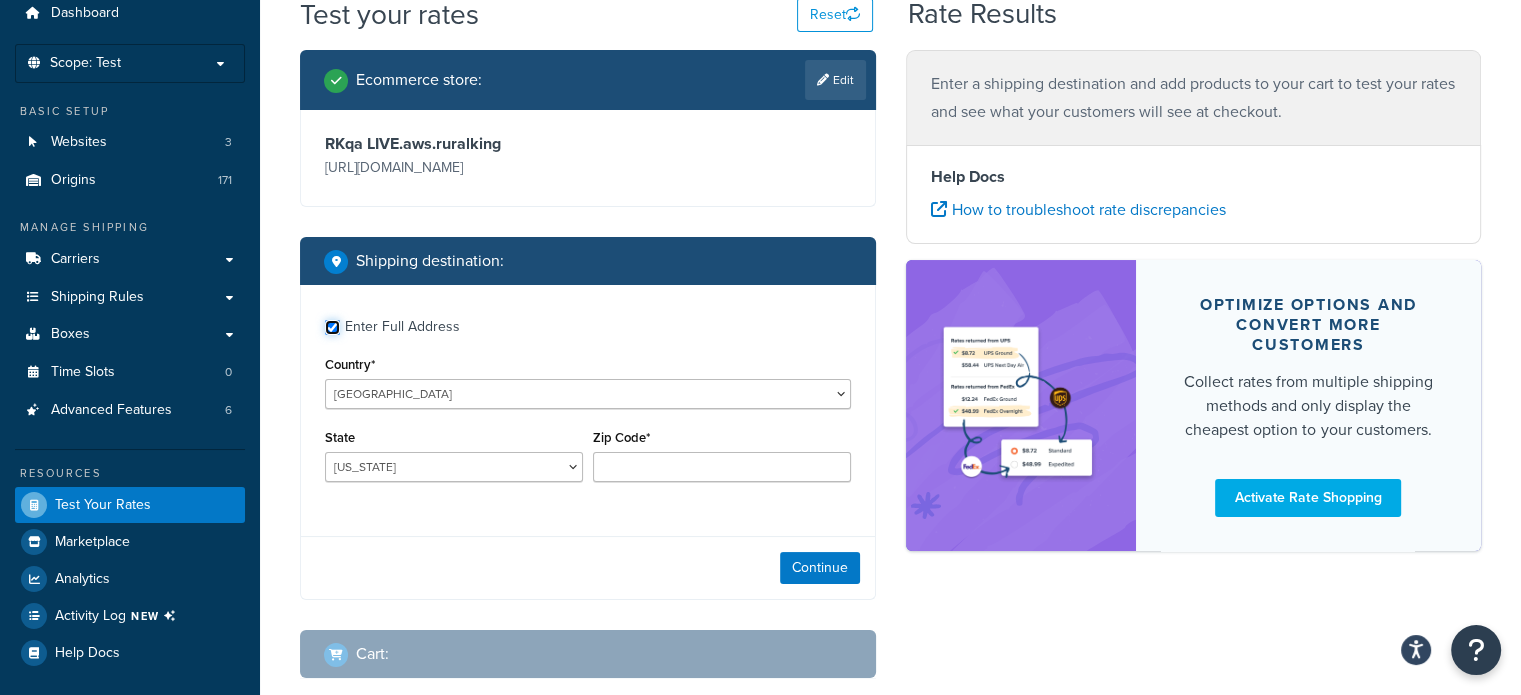 checkbox on "true" 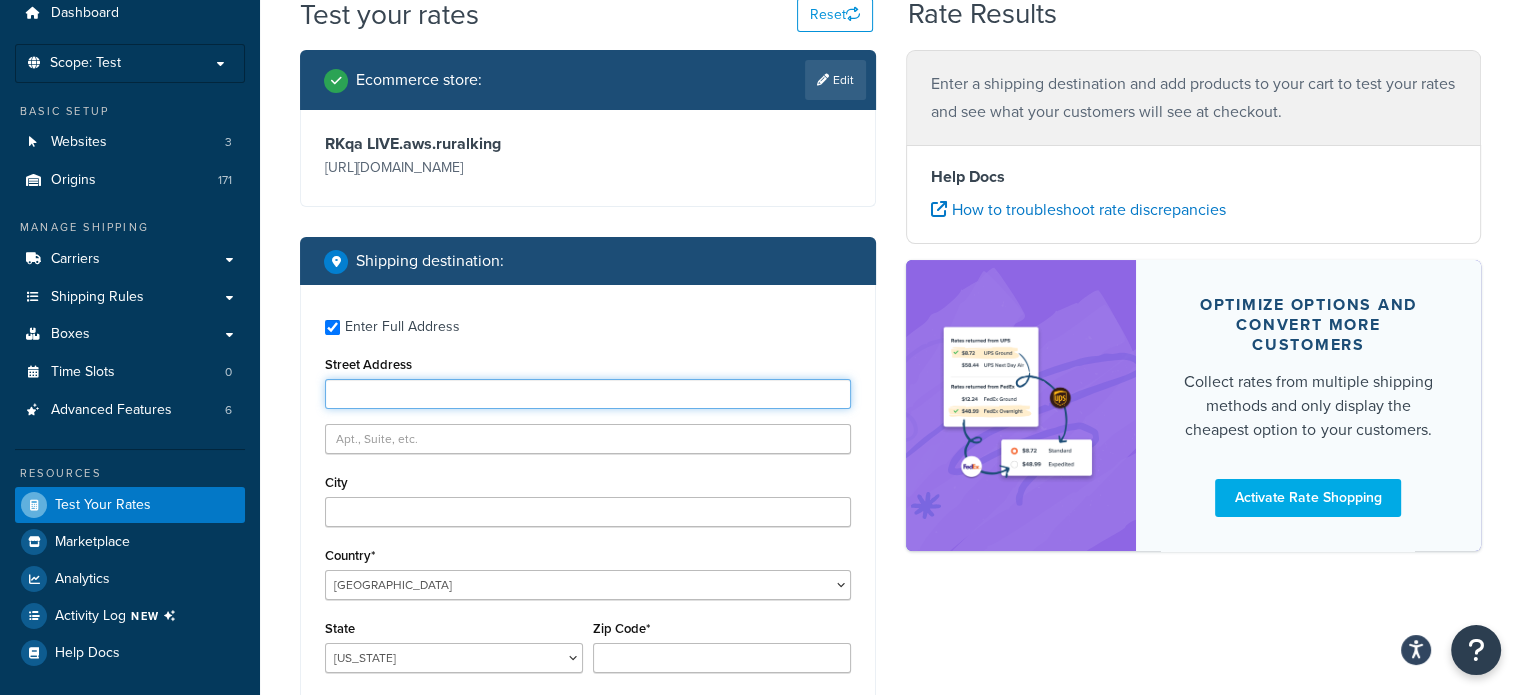 click on "Street Address" at bounding box center [588, 394] 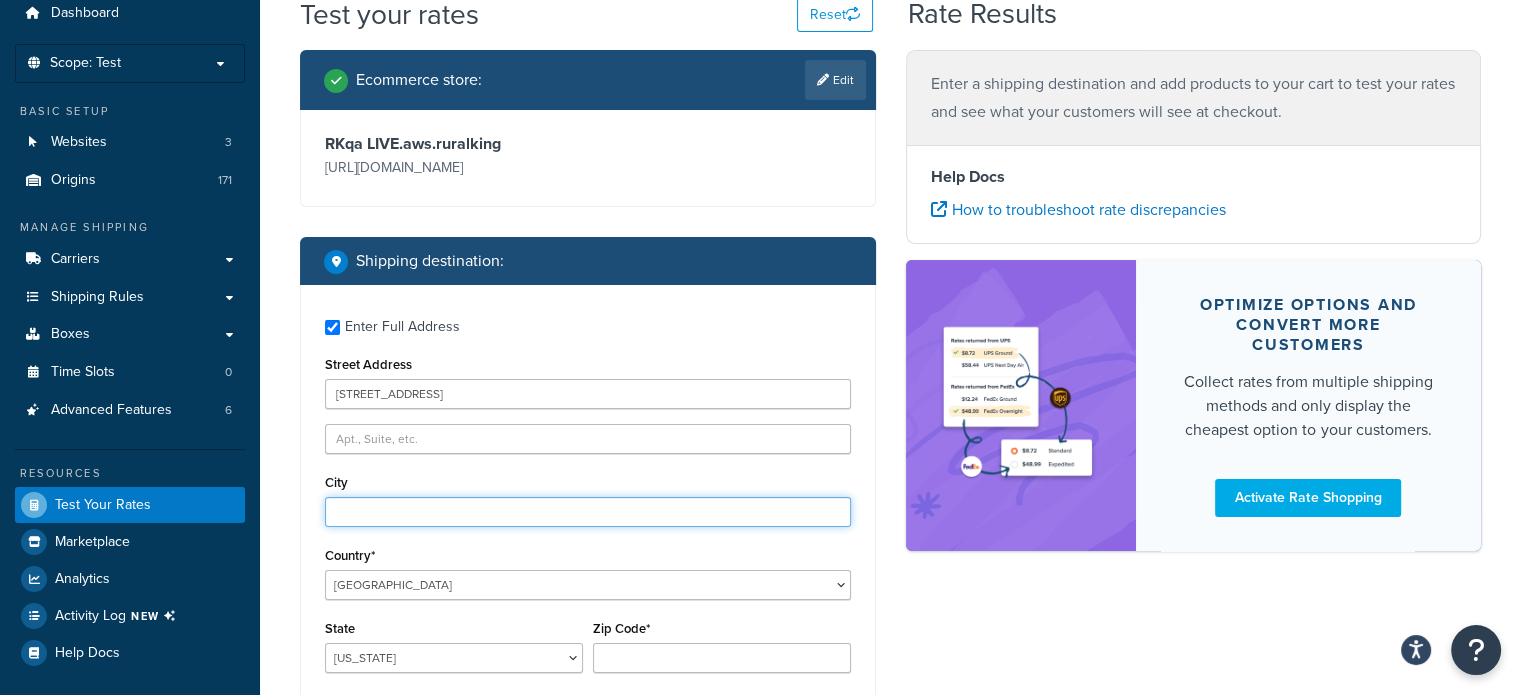 type on "mattoon" 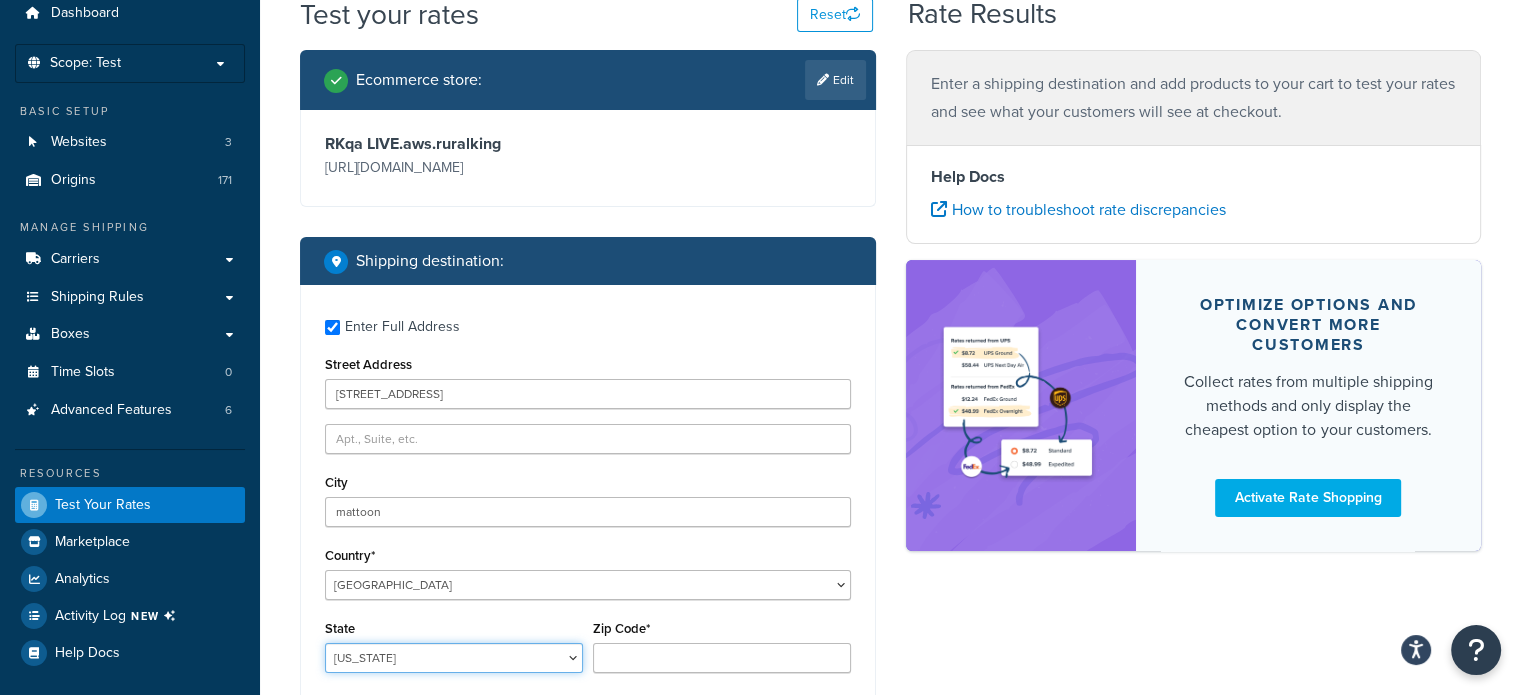 select on "IL" 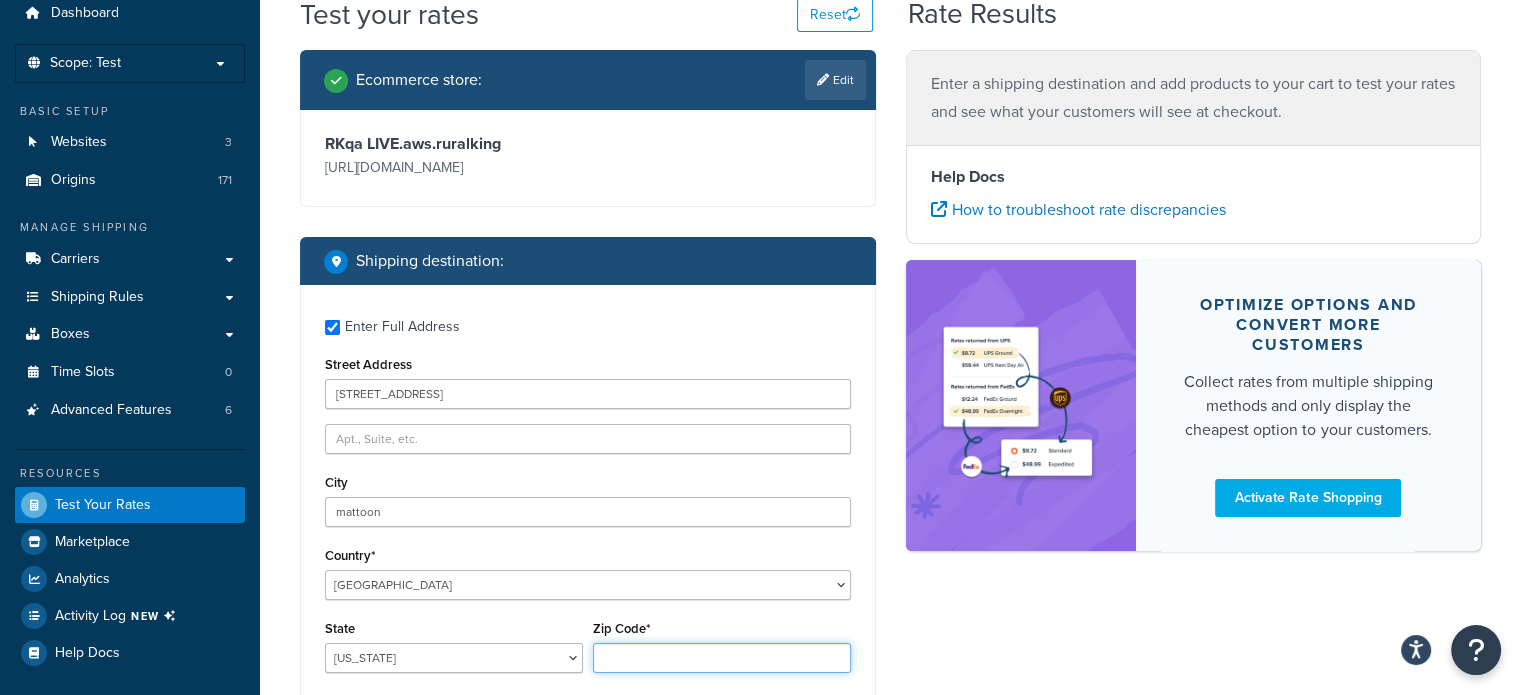 type on "61938" 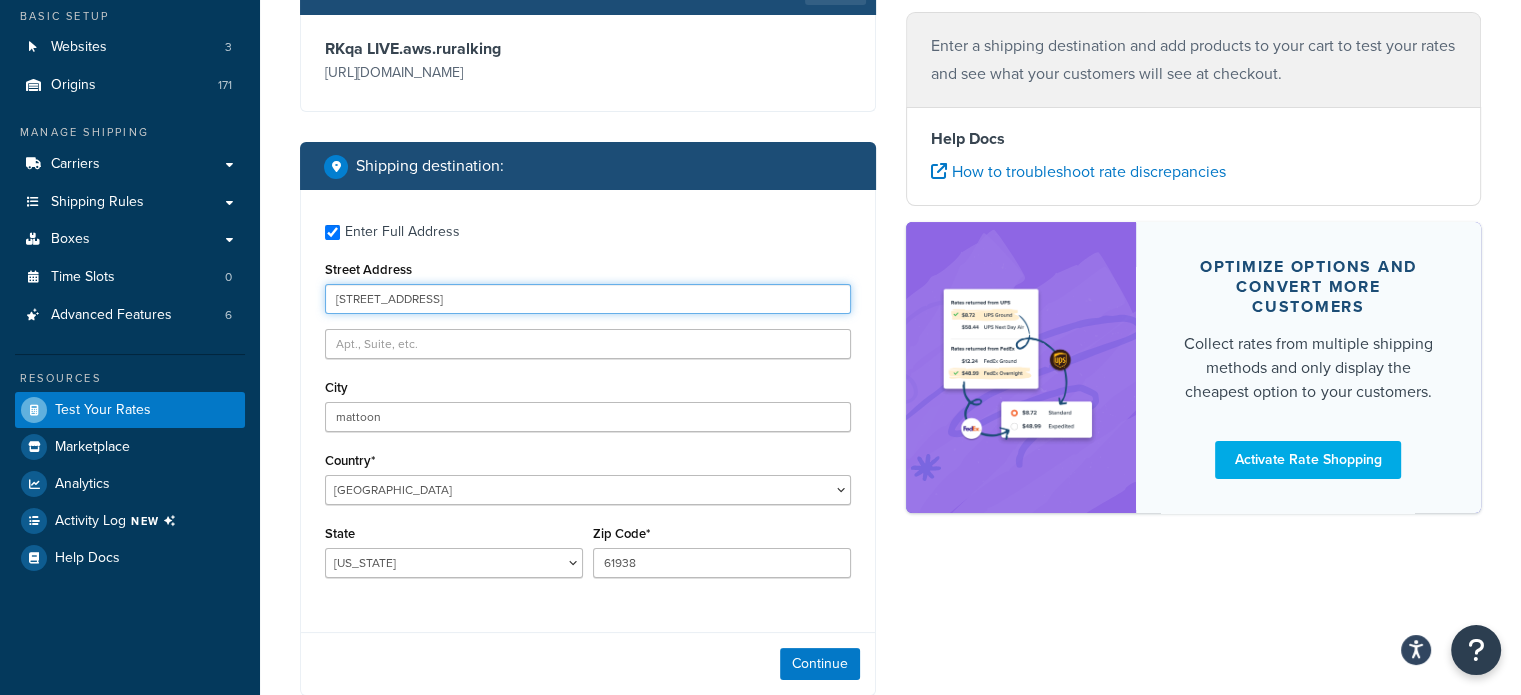 scroll, scrollTop: 275, scrollLeft: 0, axis: vertical 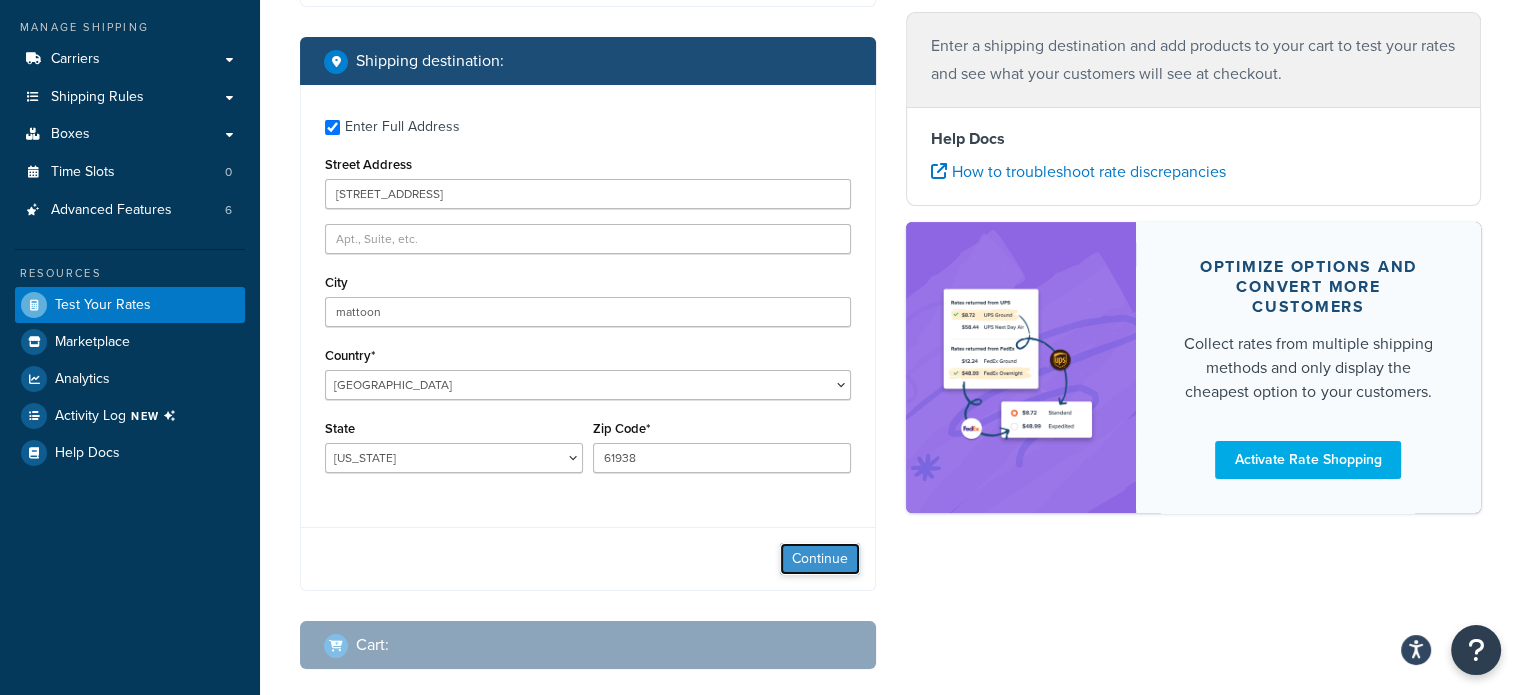 click on "Continue" at bounding box center (820, 559) 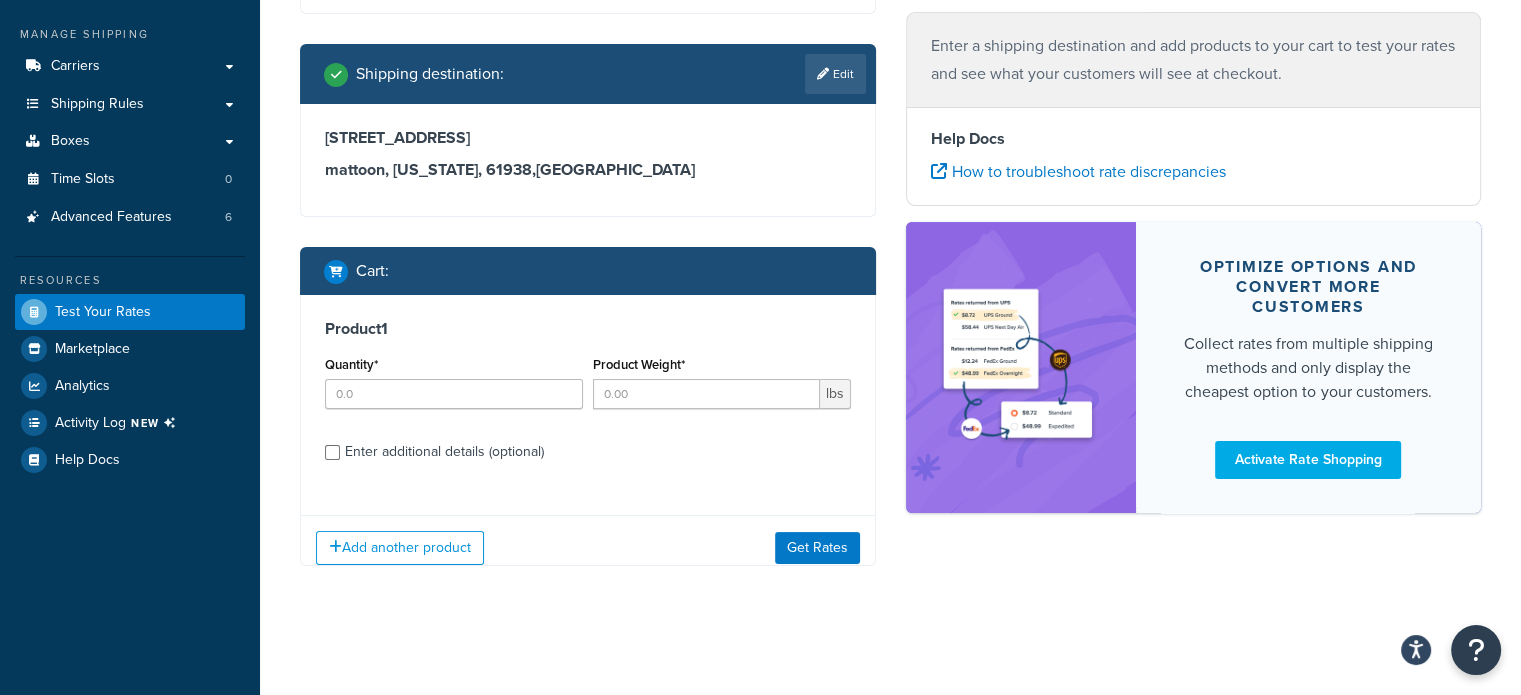 scroll, scrollTop: 275, scrollLeft: 0, axis: vertical 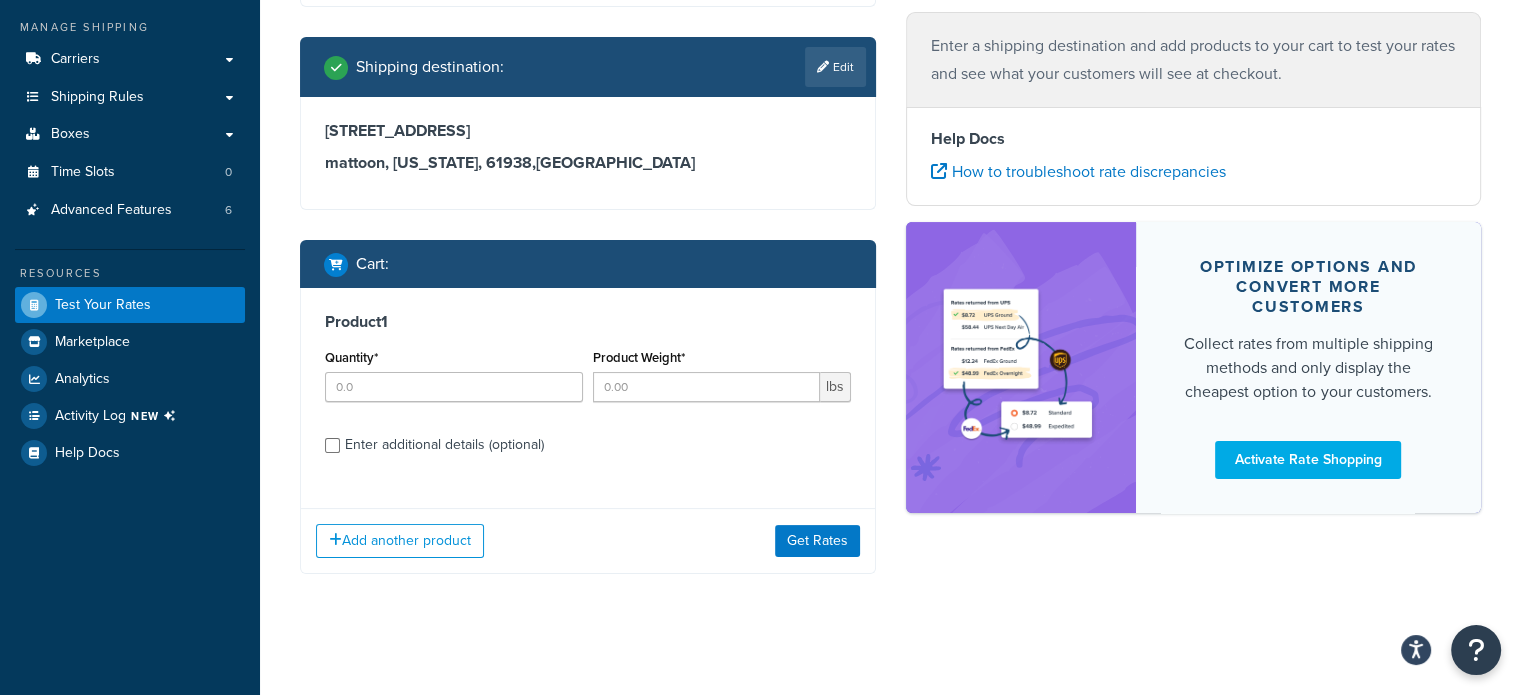 click on "Enter additional details (optional)" at bounding box center [444, 445] 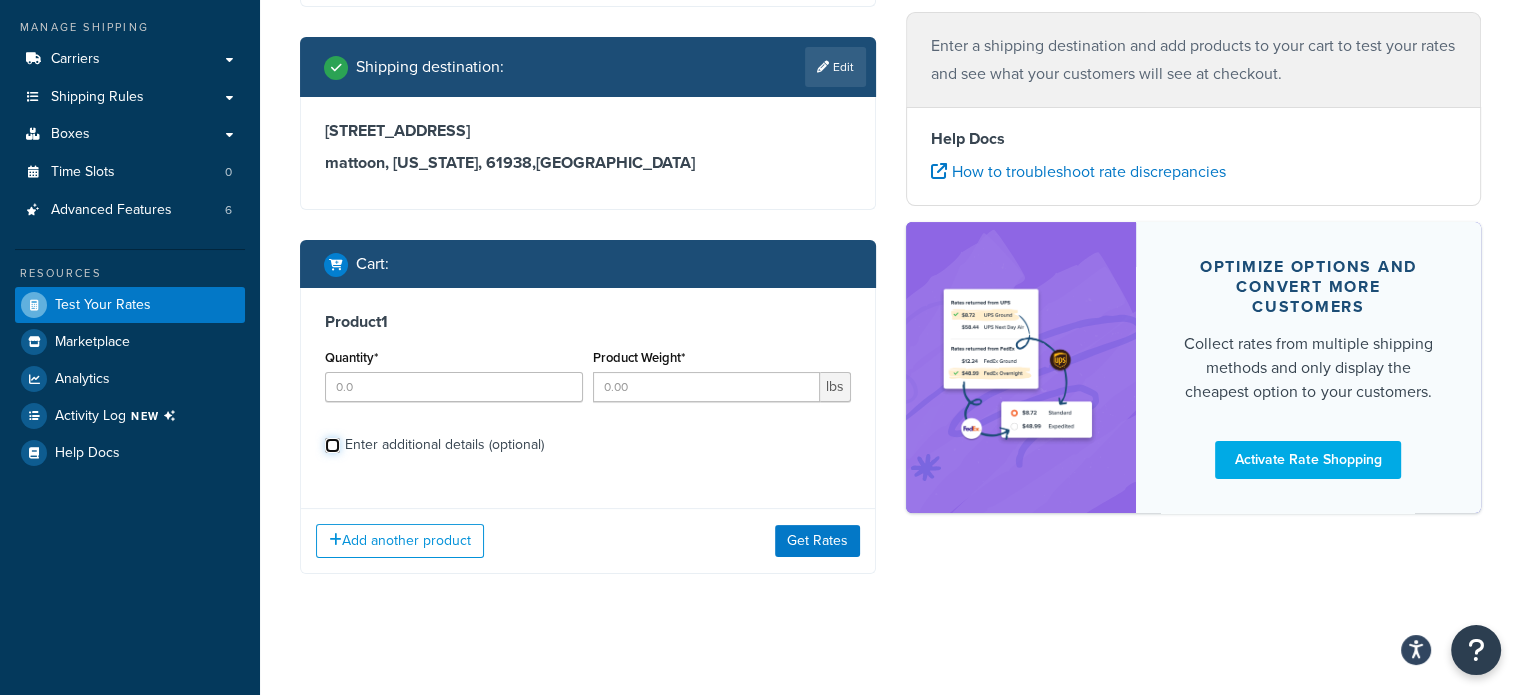 click on "Enter additional details (optional)" at bounding box center (332, 445) 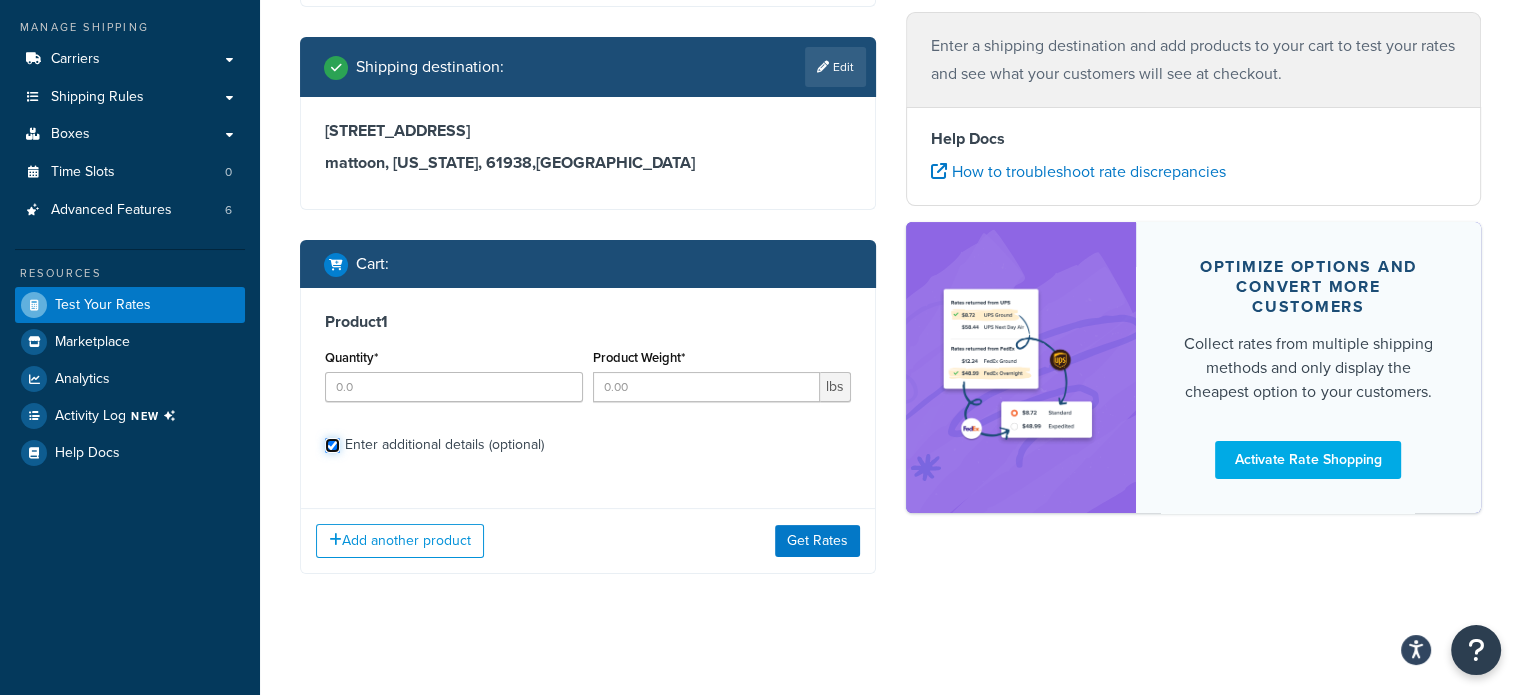 checkbox on "true" 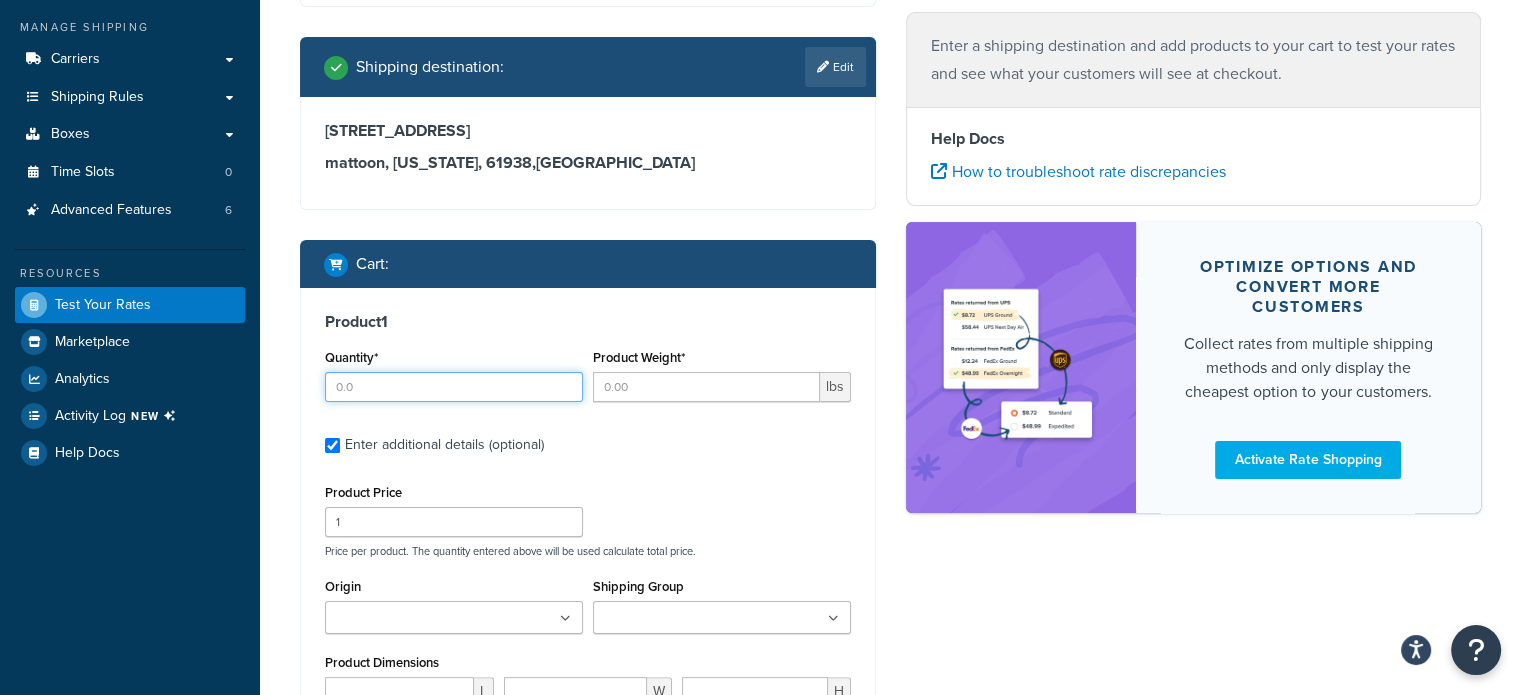 click on "Quantity*" at bounding box center (454, 387) 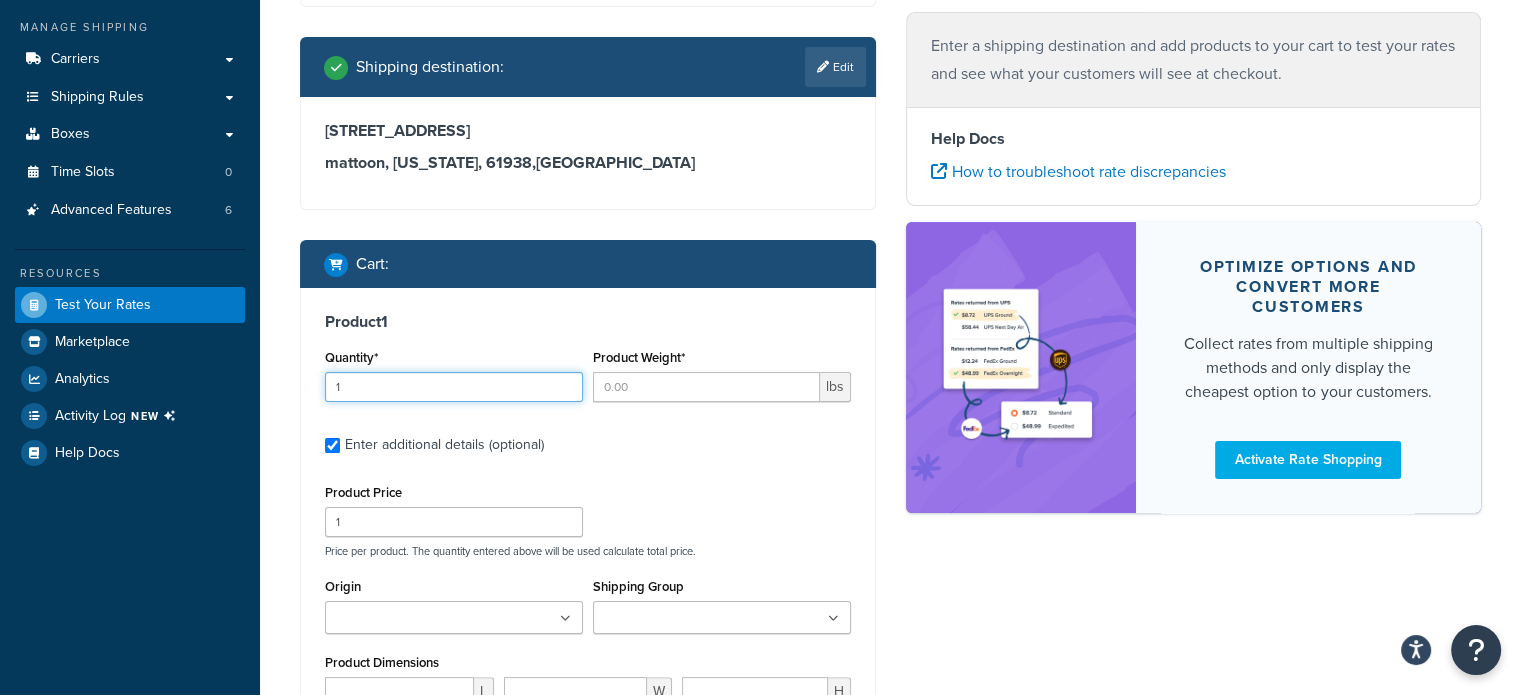 type on "1" 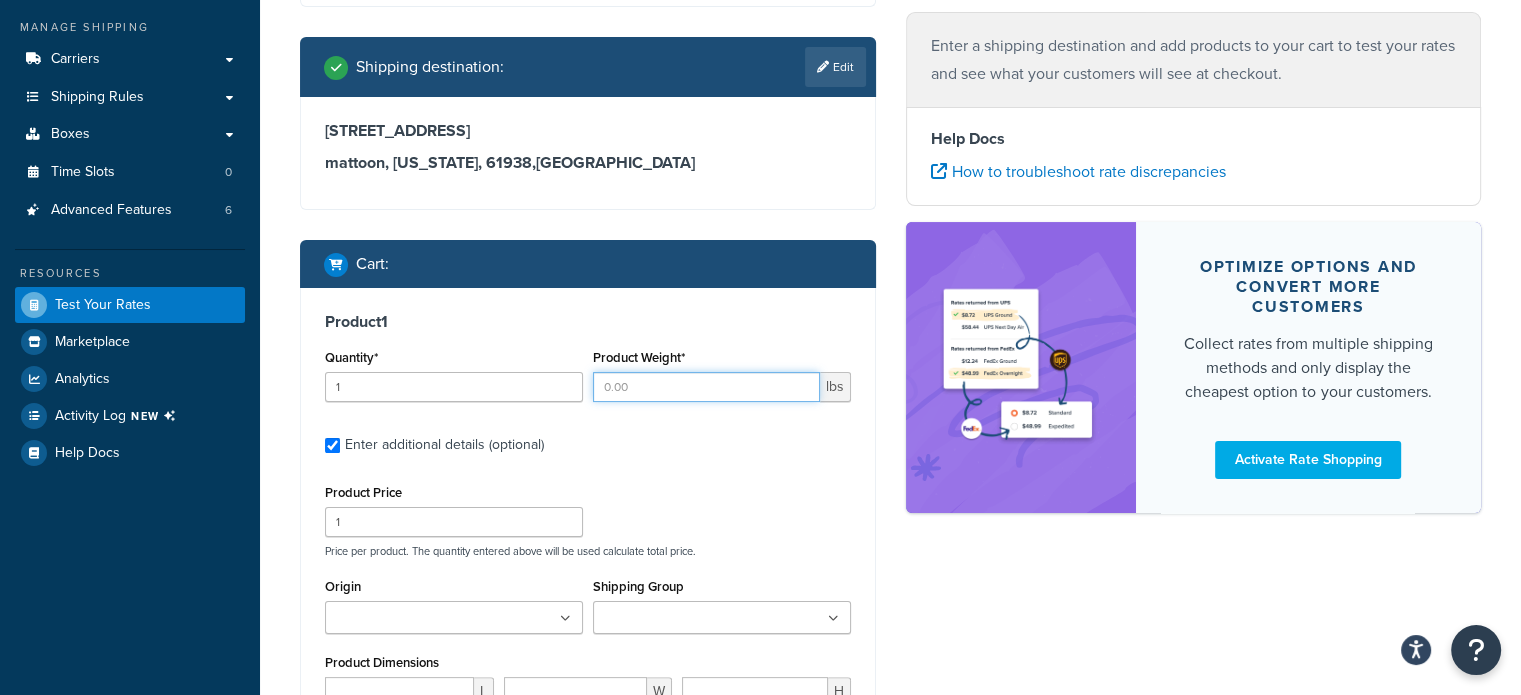 click on "Product Weight*" at bounding box center [706, 387] 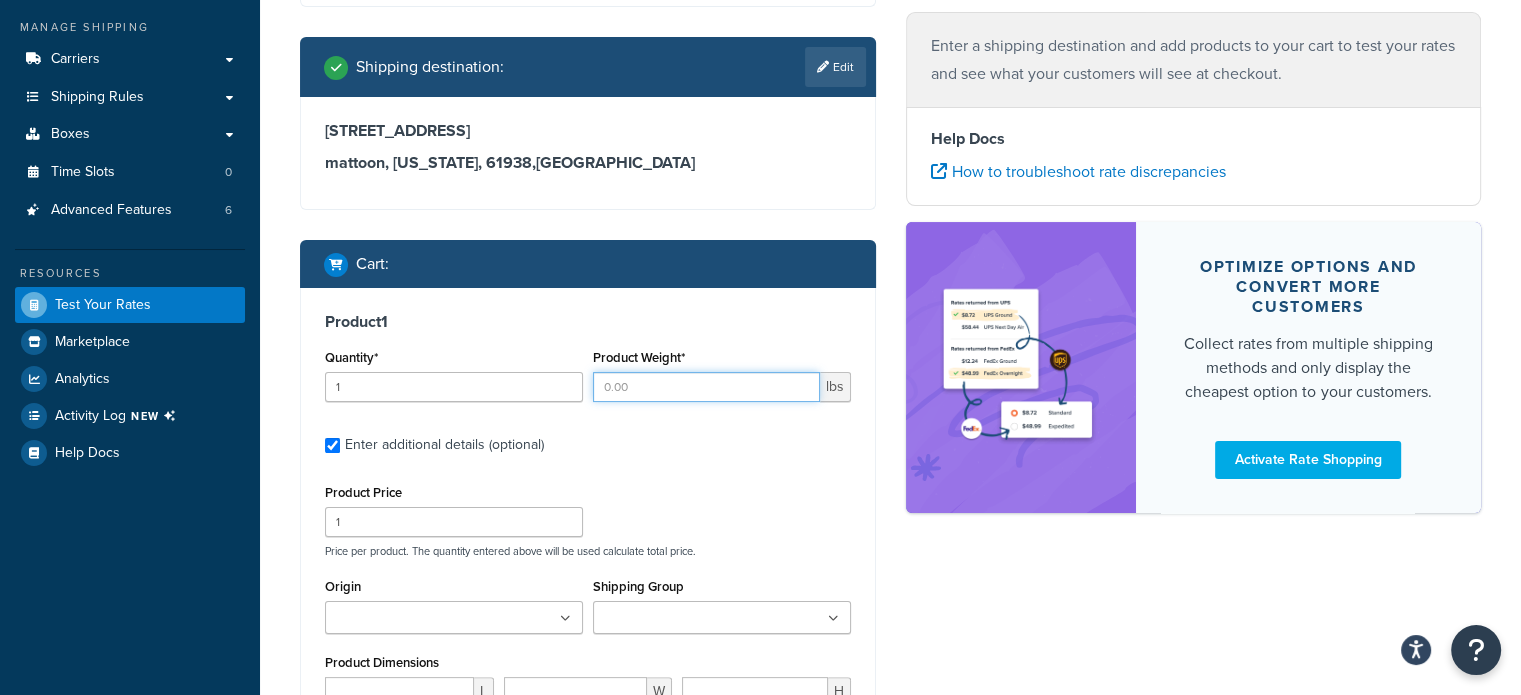scroll, scrollTop: 375, scrollLeft: 0, axis: vertical 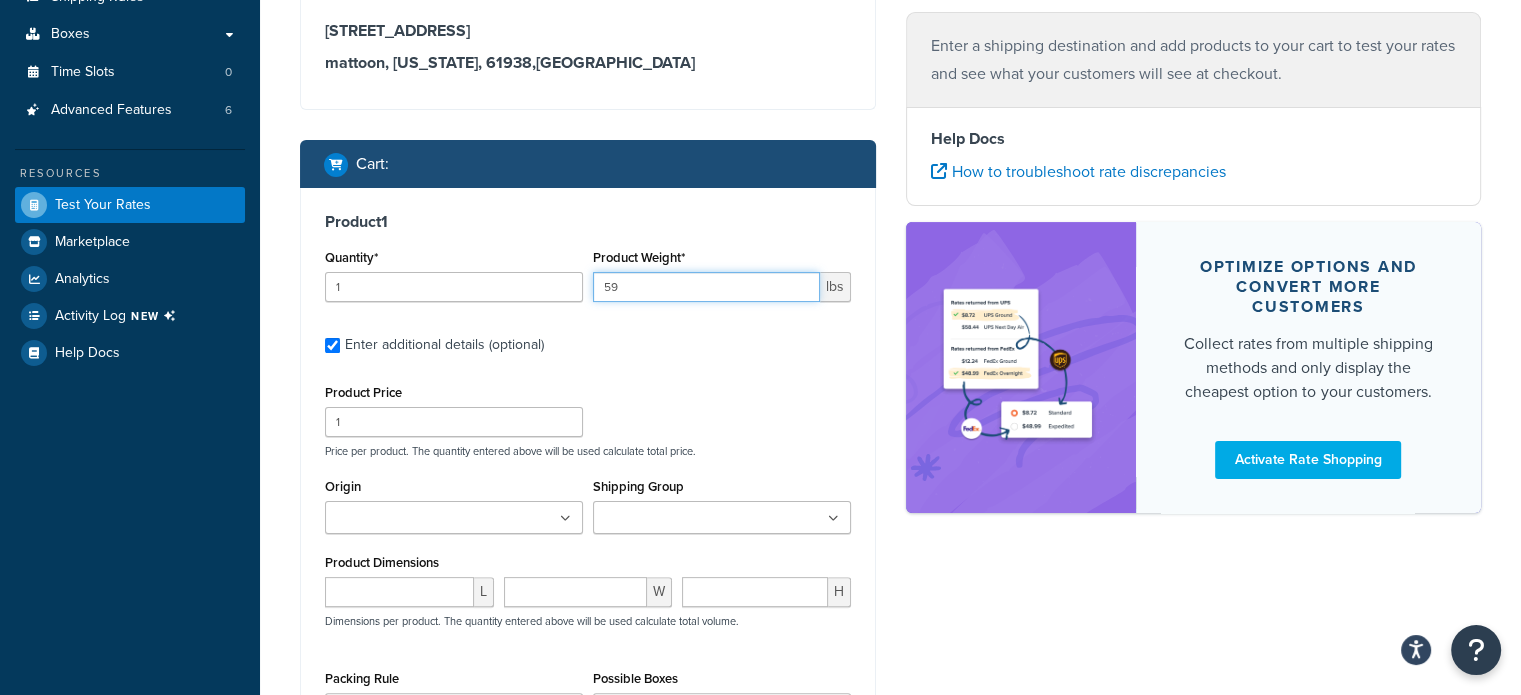 type on "59" 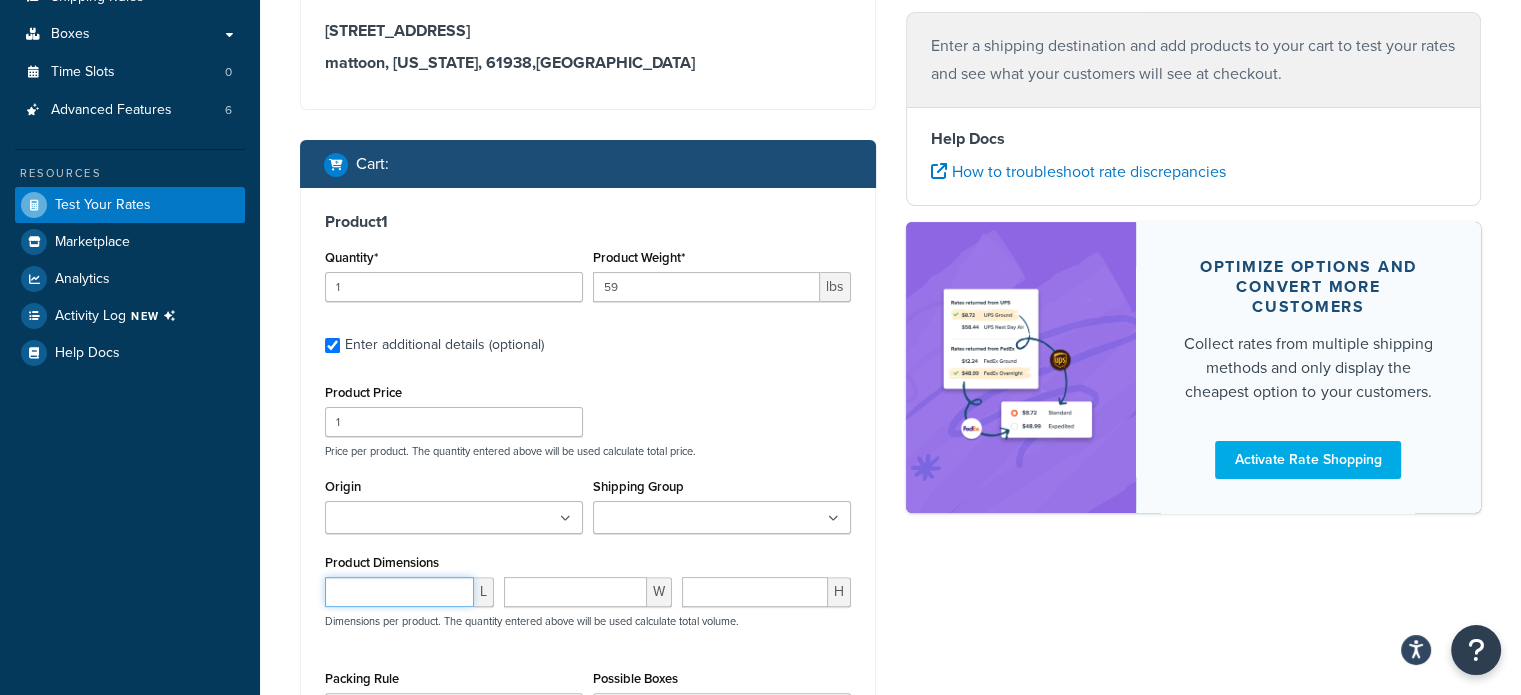click at bounding box center [399, 592] 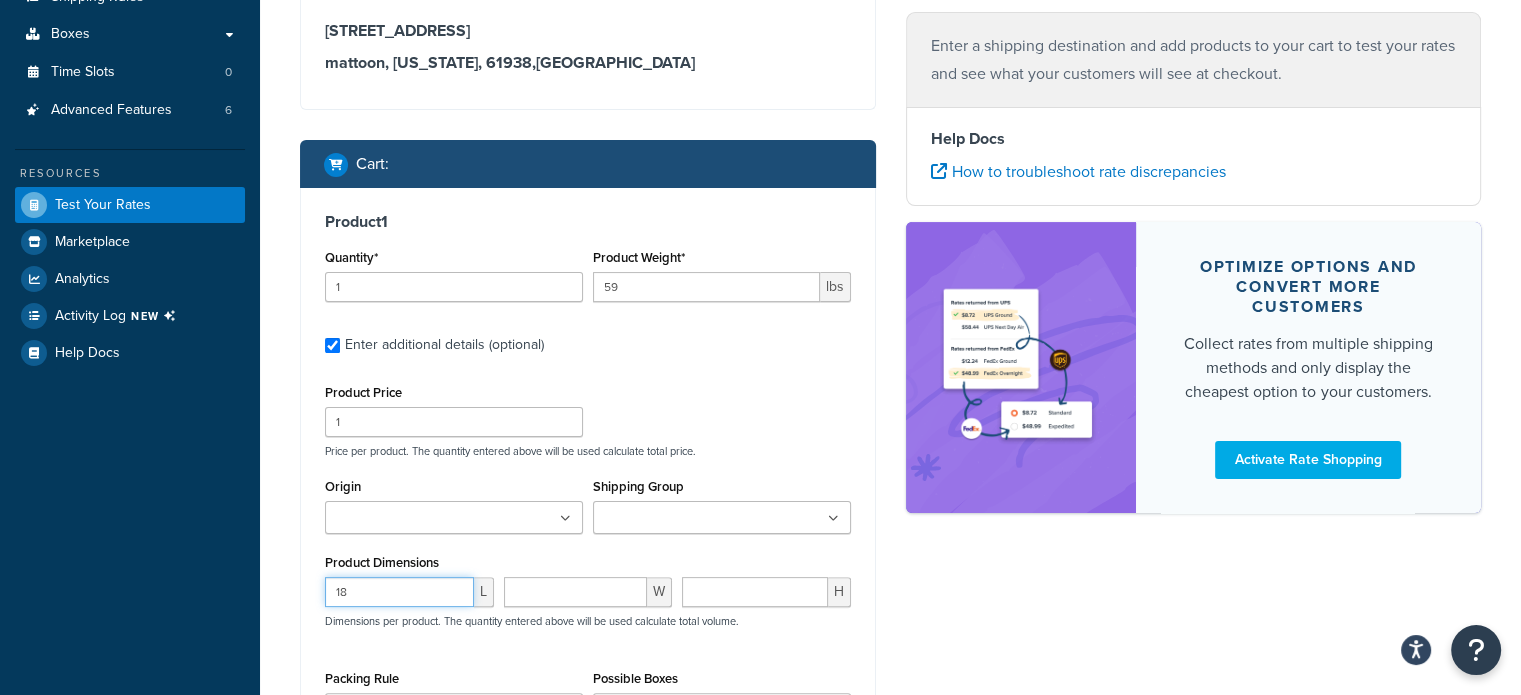 type on "18" 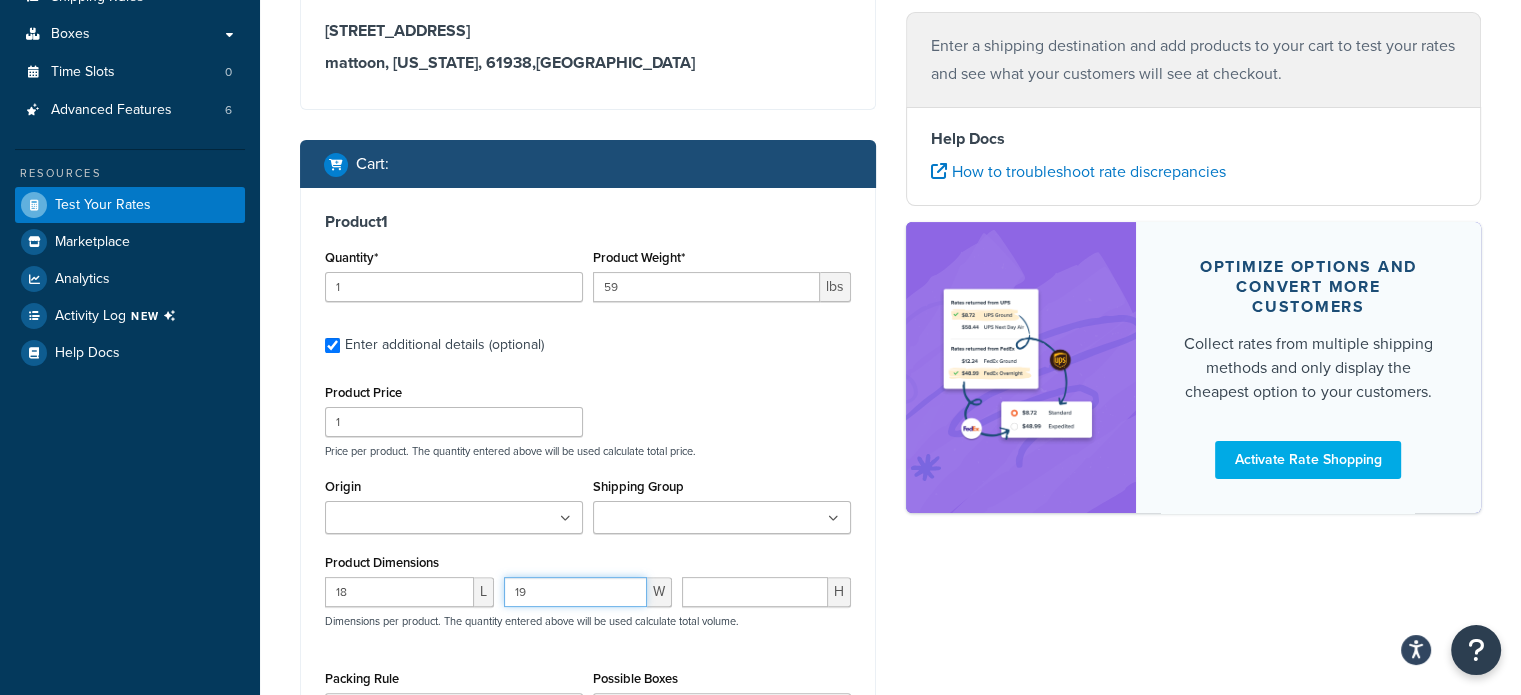 type on "19" 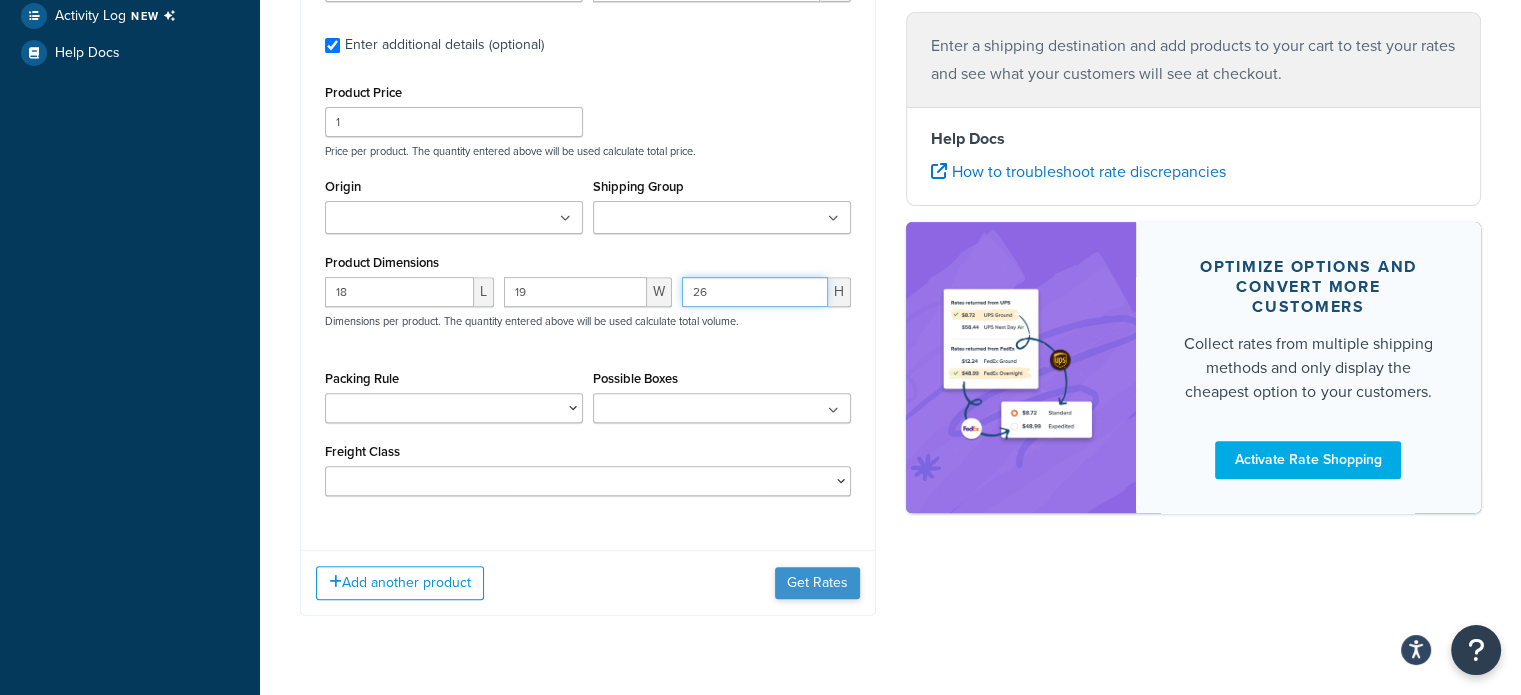 type on "26" 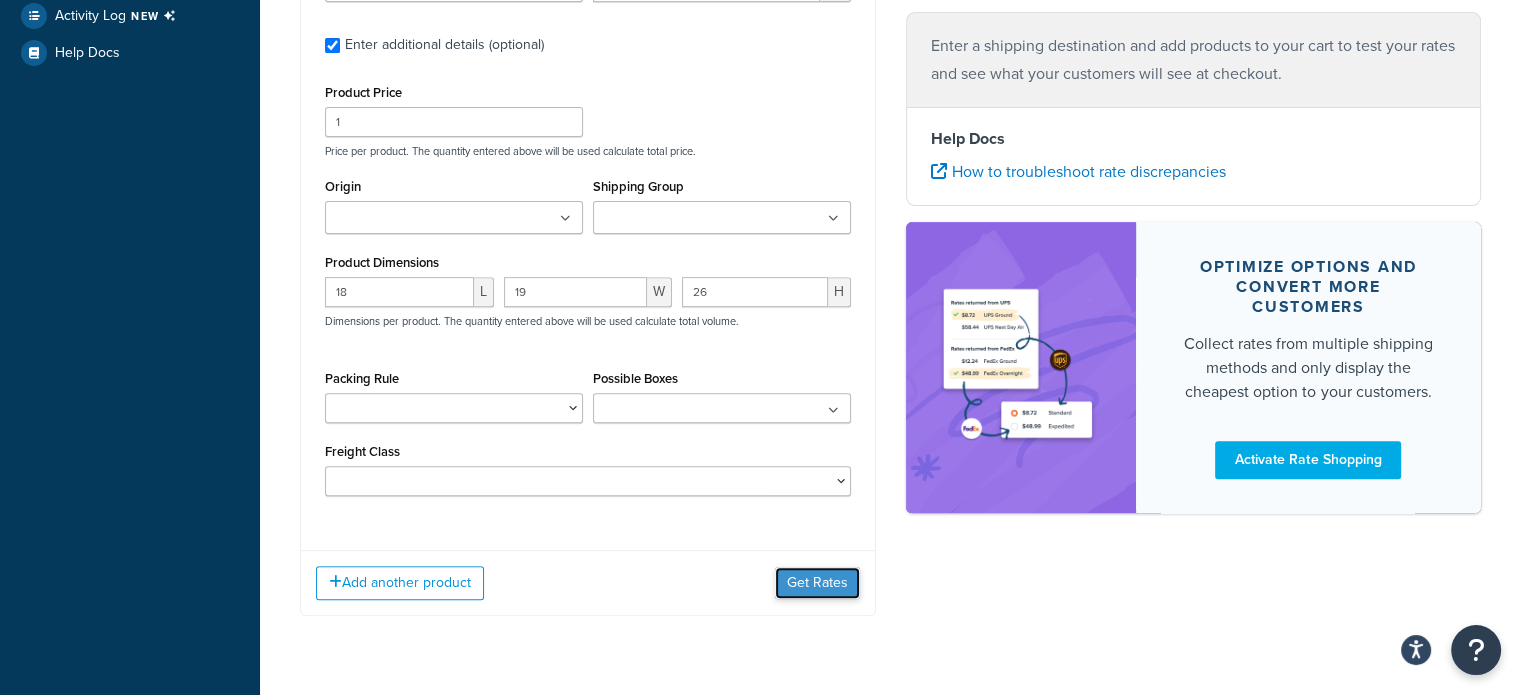 click on "Get Rates" at bounding box center [817, 583] 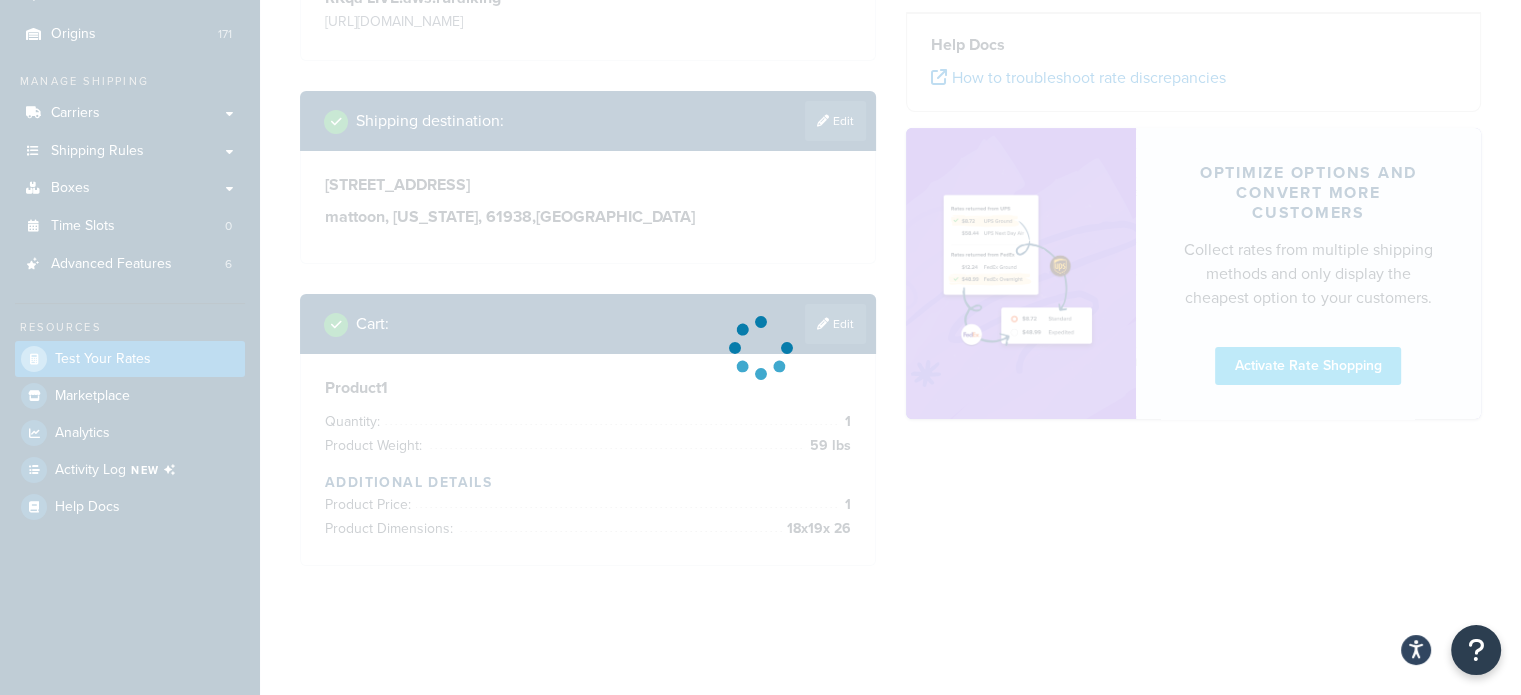 scroll, scrollTop: 329, scrollLeft: 0, axis: vertical 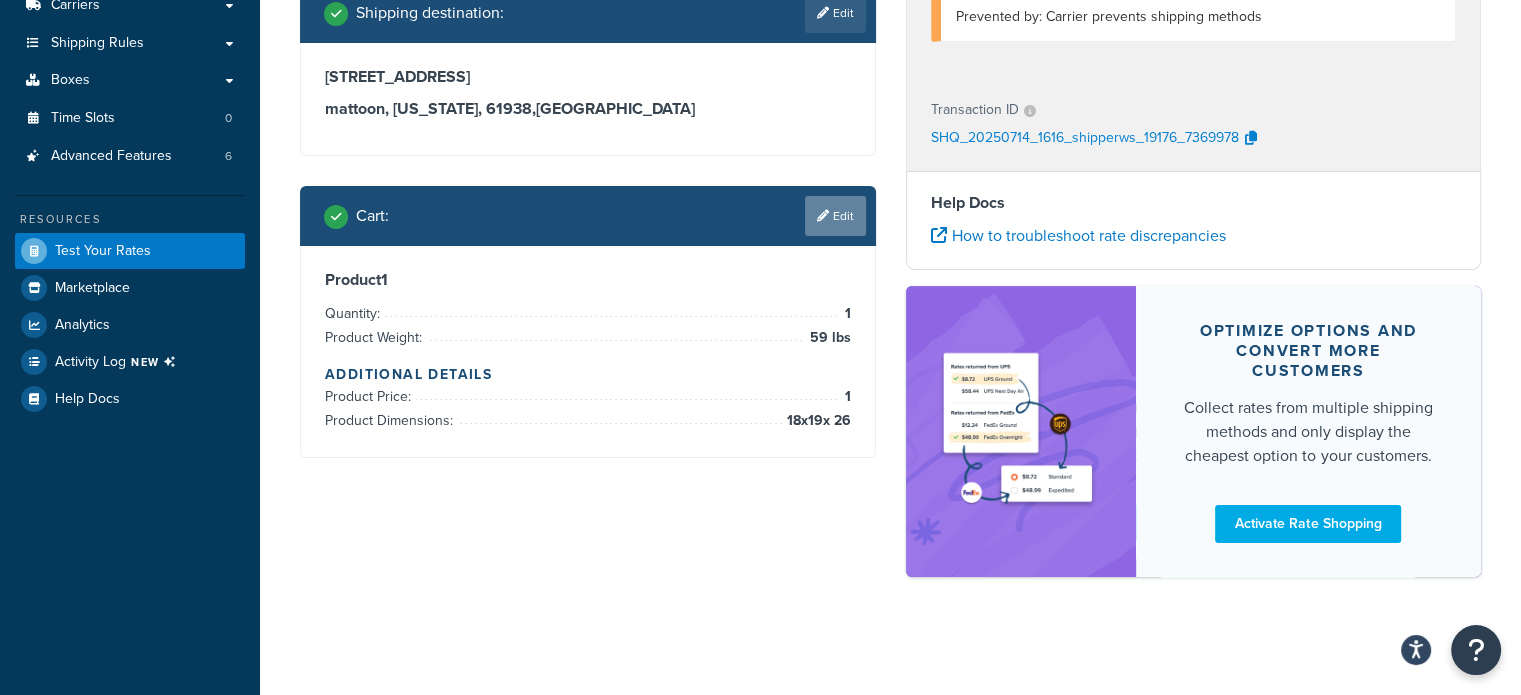 click on "Edit" at bounding box center (835, 216) 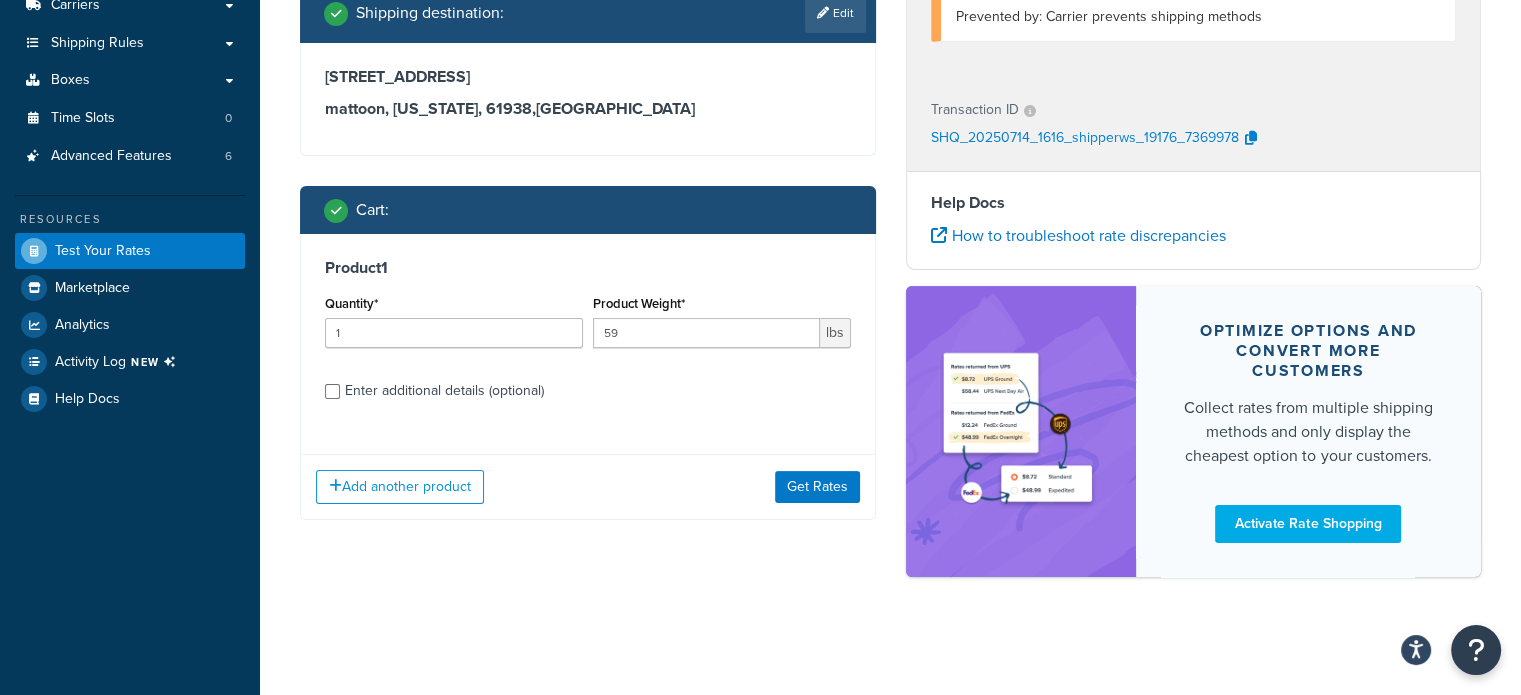 click on "Enter additional details (optional)" at bounding box center (444, 391) 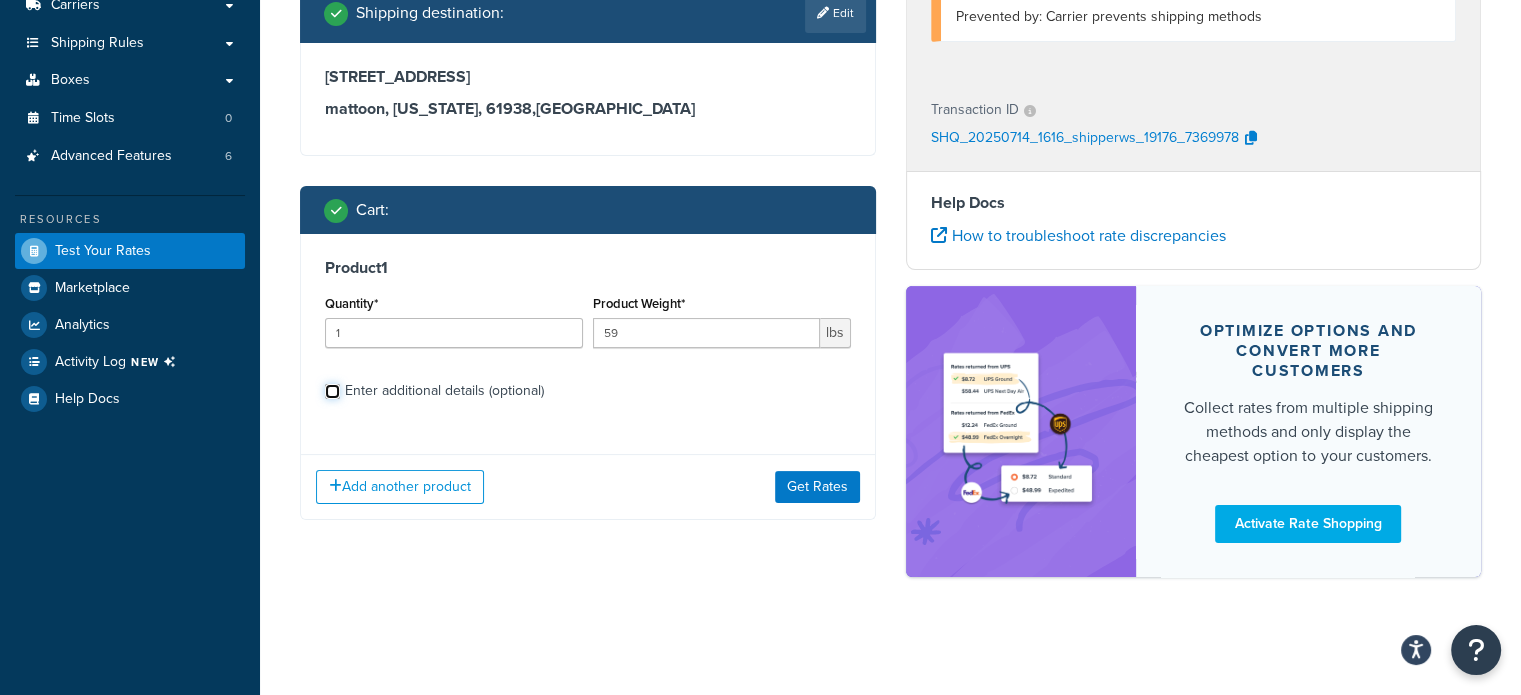 click on "Enter additional details (optional)" at bounding box center [332, 391] 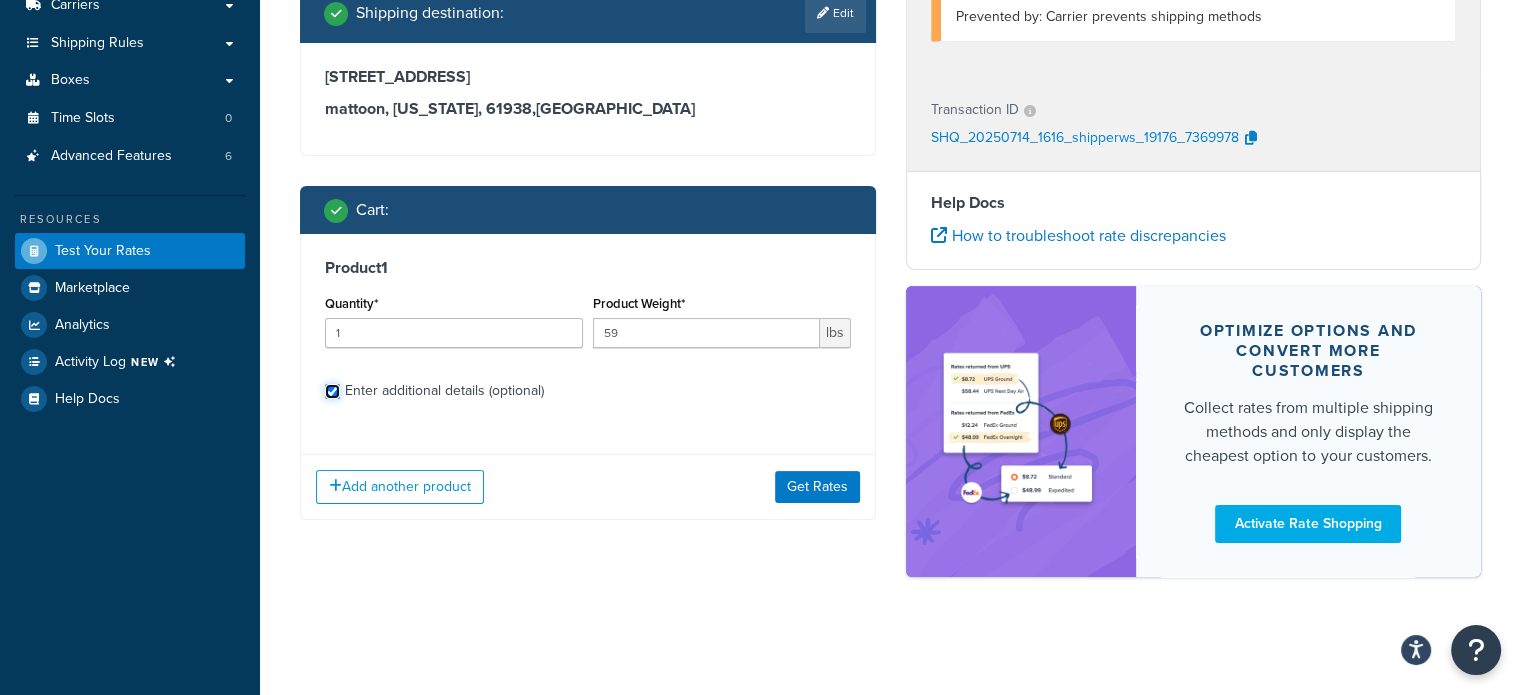 checkbox on "true" 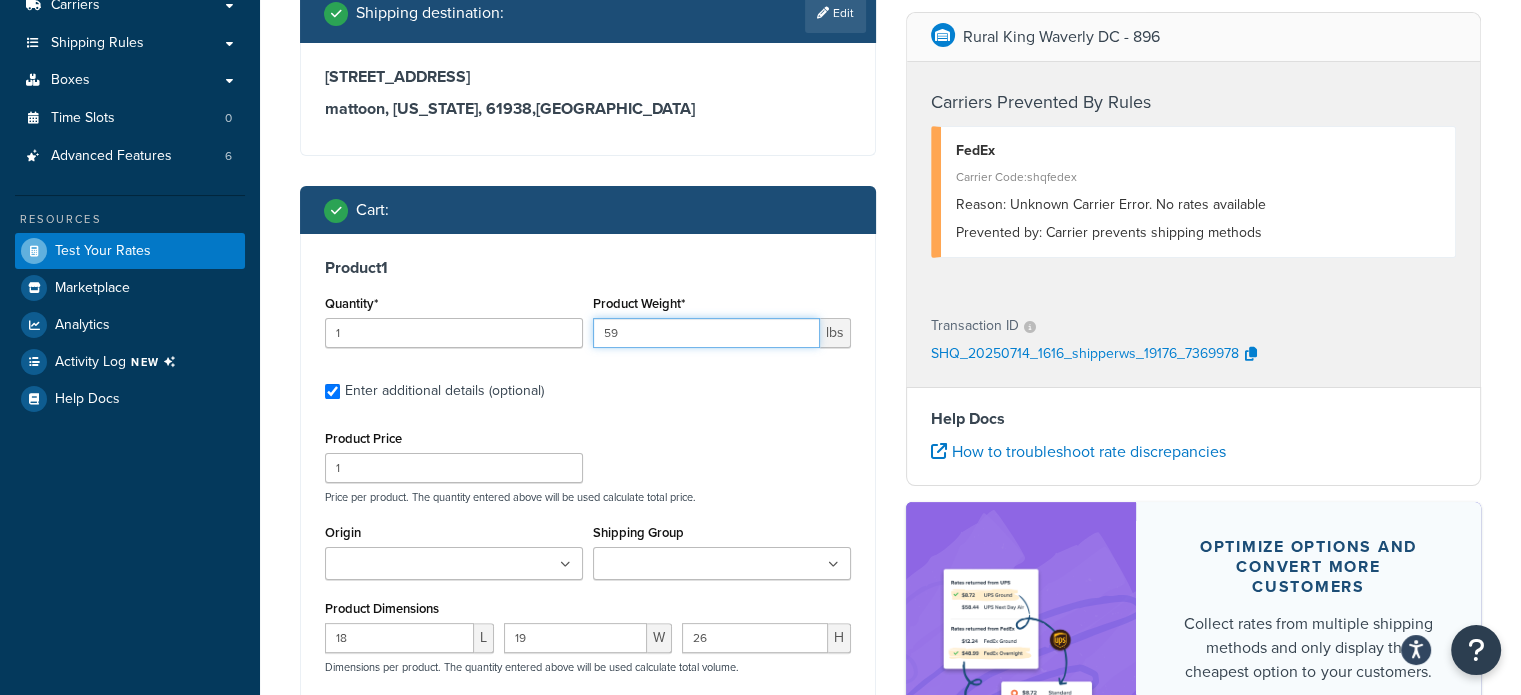 drag, startPoint x: 708, startPoint y: 339, endPoint x: 538, endPoint y: 327, distance: 170.423 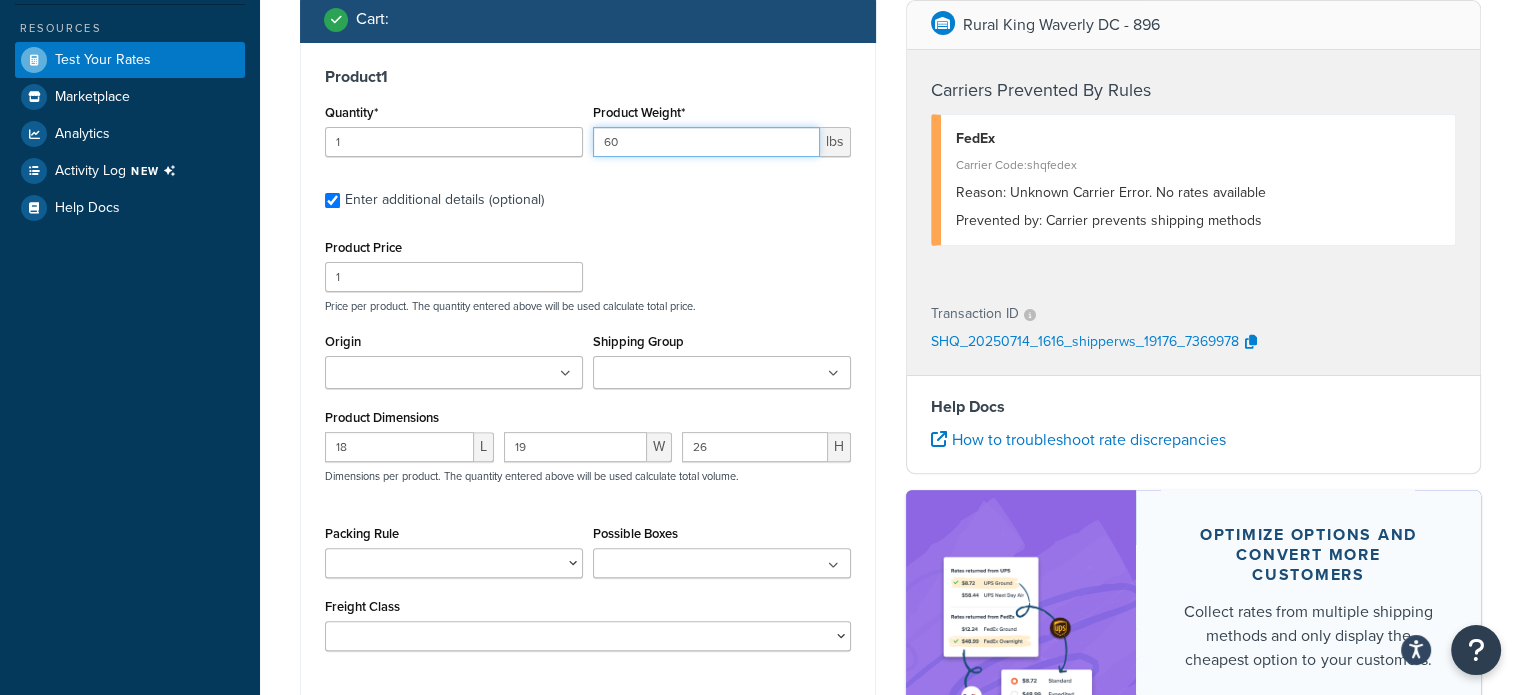 scroll, scrollTop: 529, scrollLeft: 0, axis: vertical 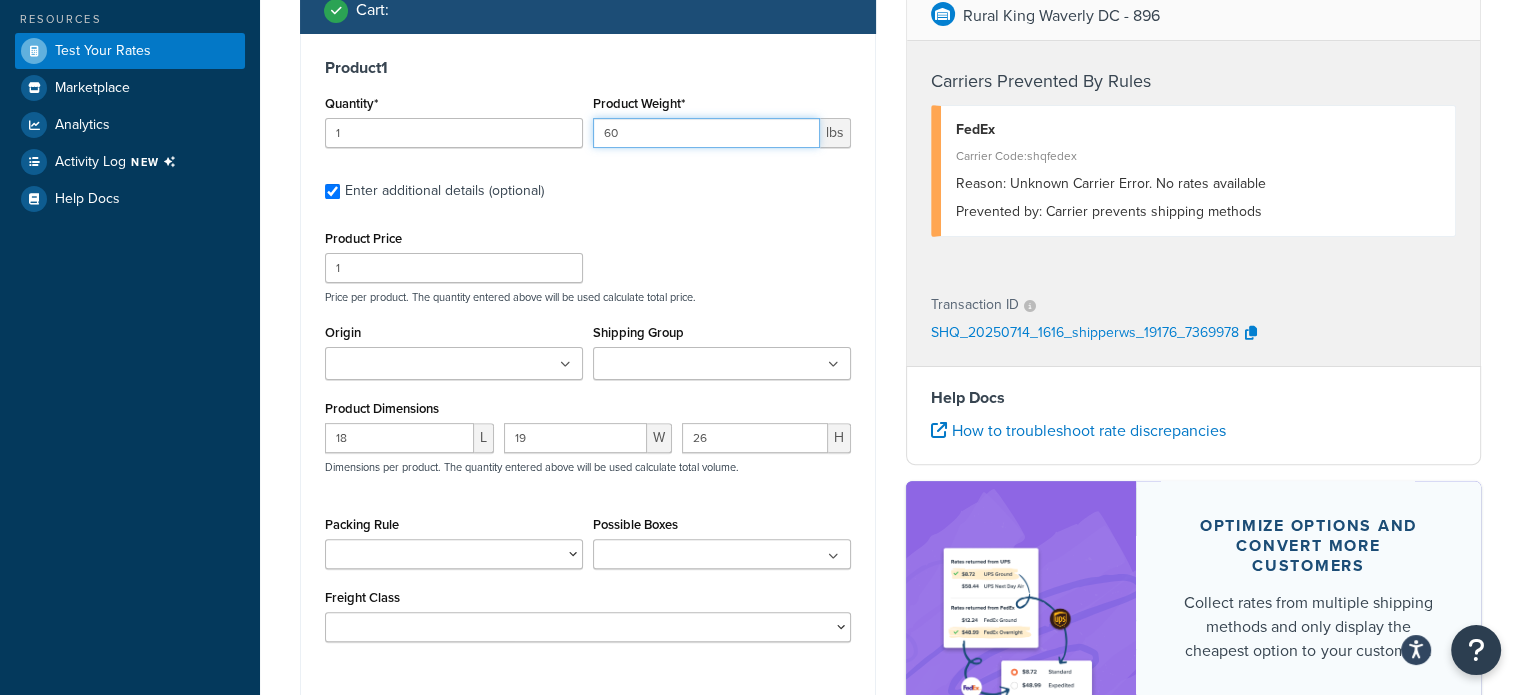 type on "60" 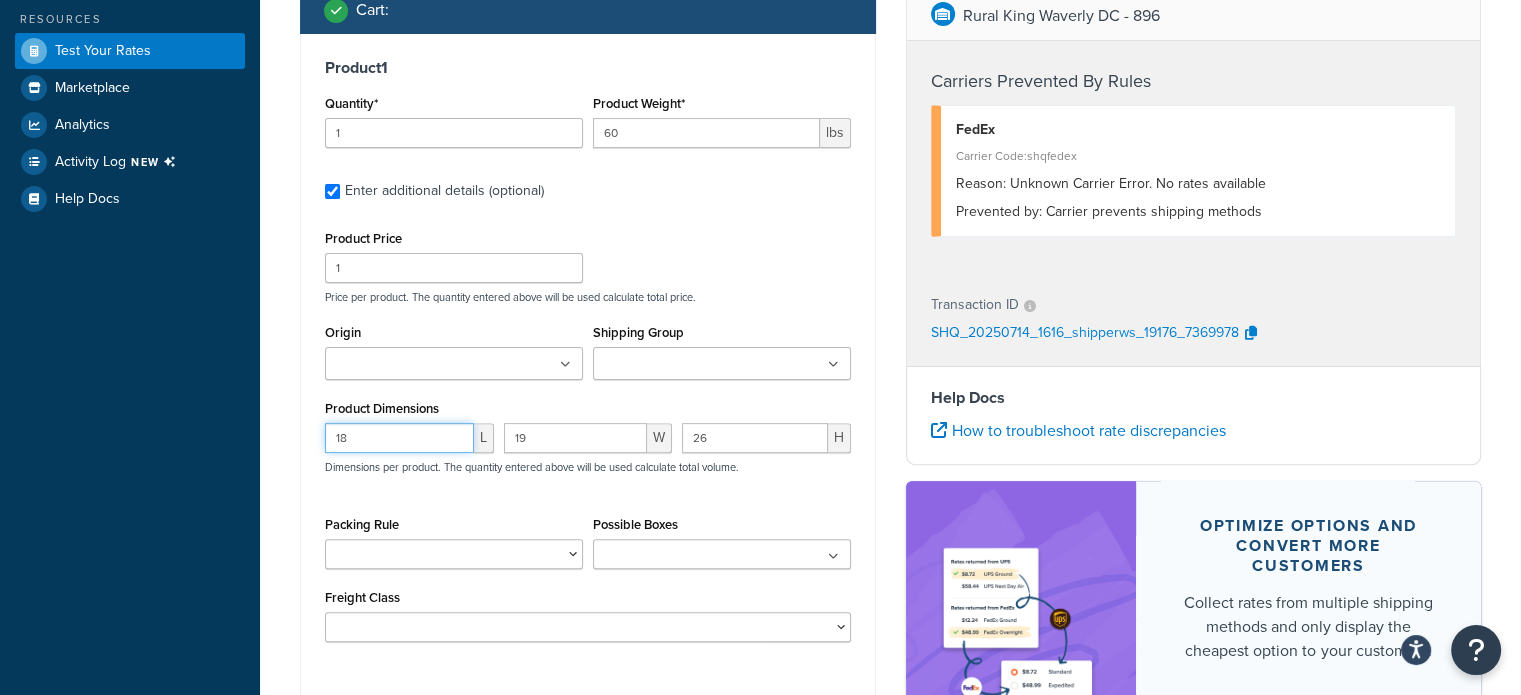 drag, startPoint x: 406, startPoint y: 438, endPoint x: 268, endPoint y: 425, distance: 138.61096 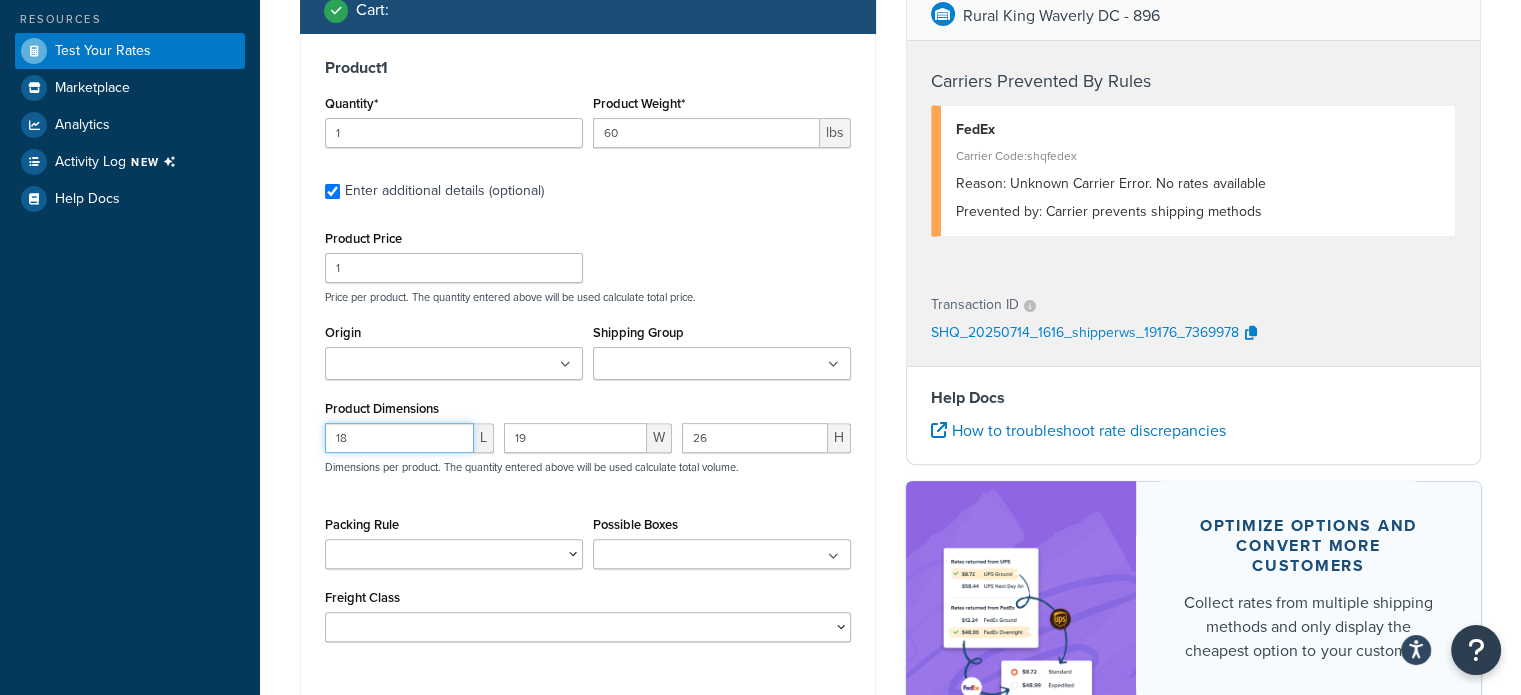 scroll, scrollTop: 629, scrollLeft: 0, axis: vertical 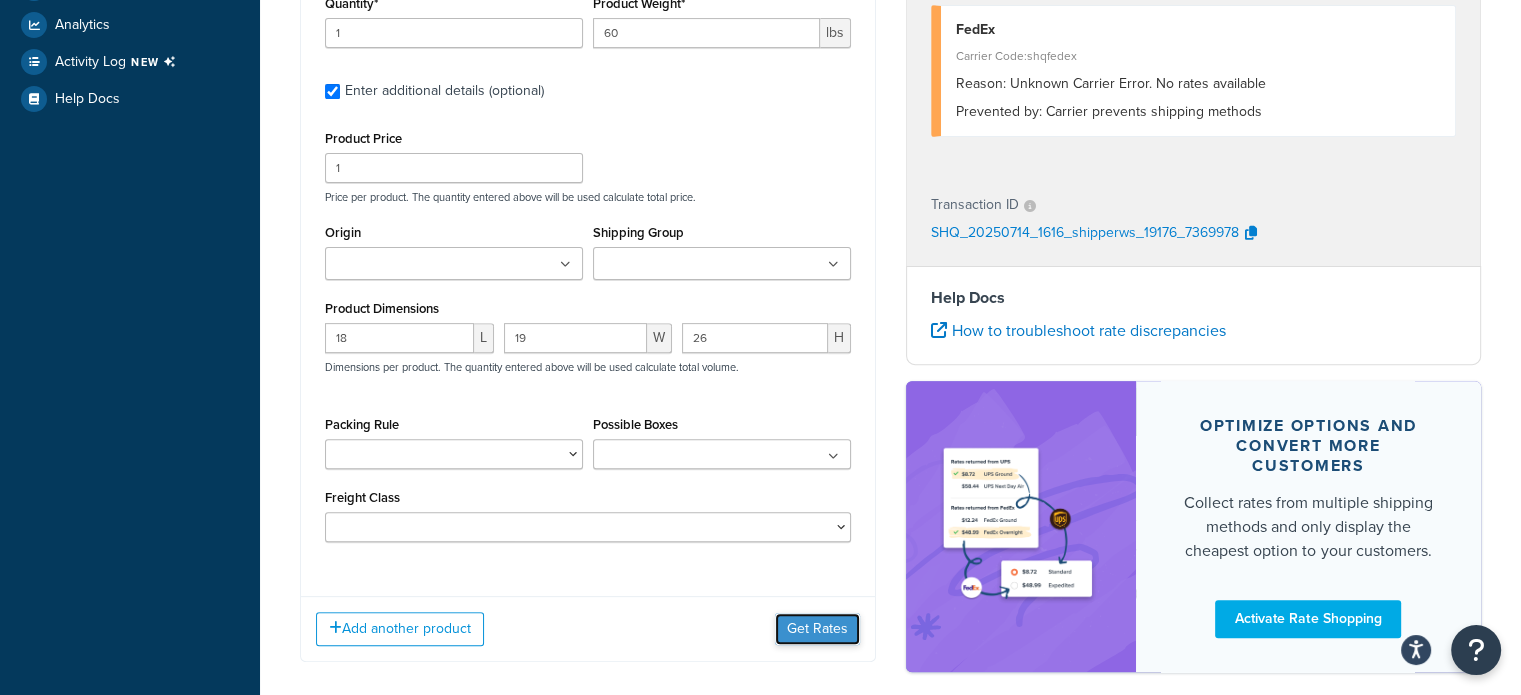 click on "Get Rates" at bounding box center [817, 629] 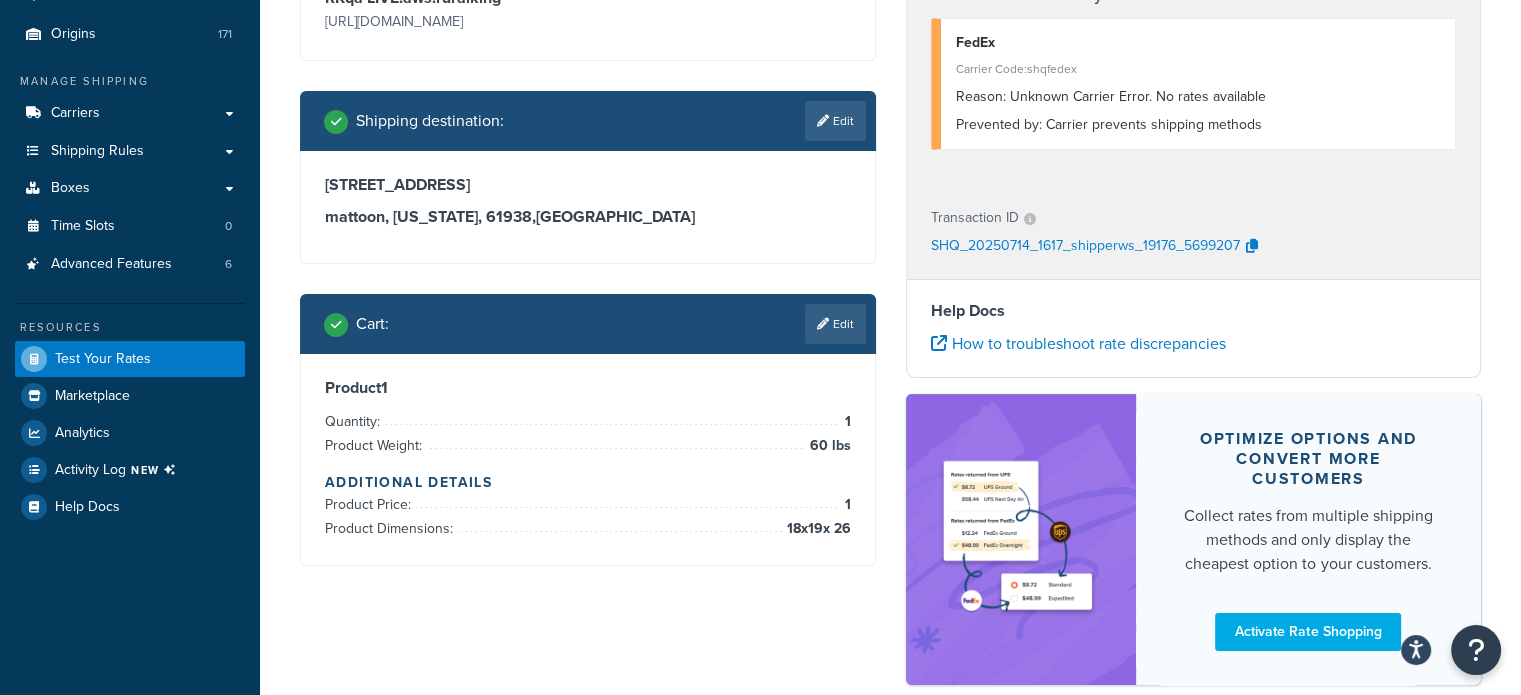 scroll, scrollTop: 329, scrollLeft: 0, axis: vertical 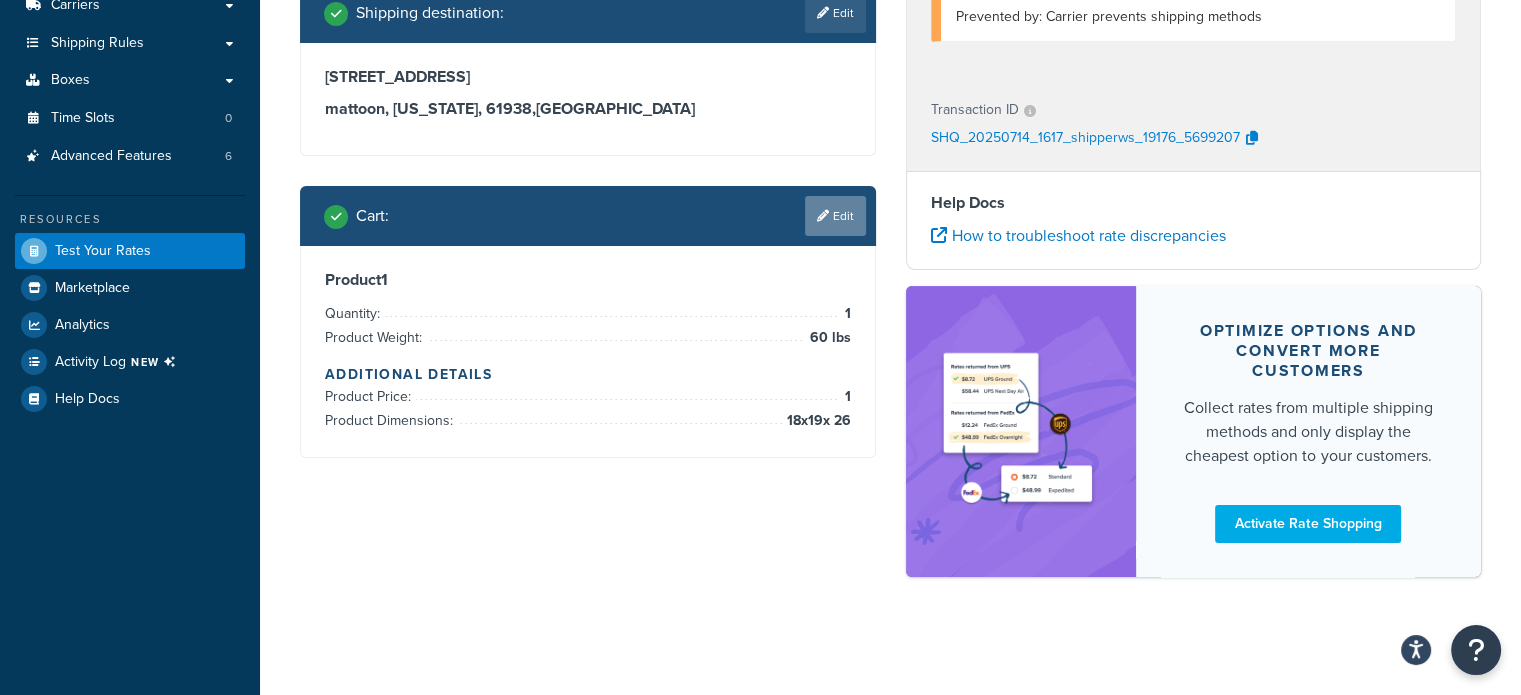 click at bounding box center [823, 216] 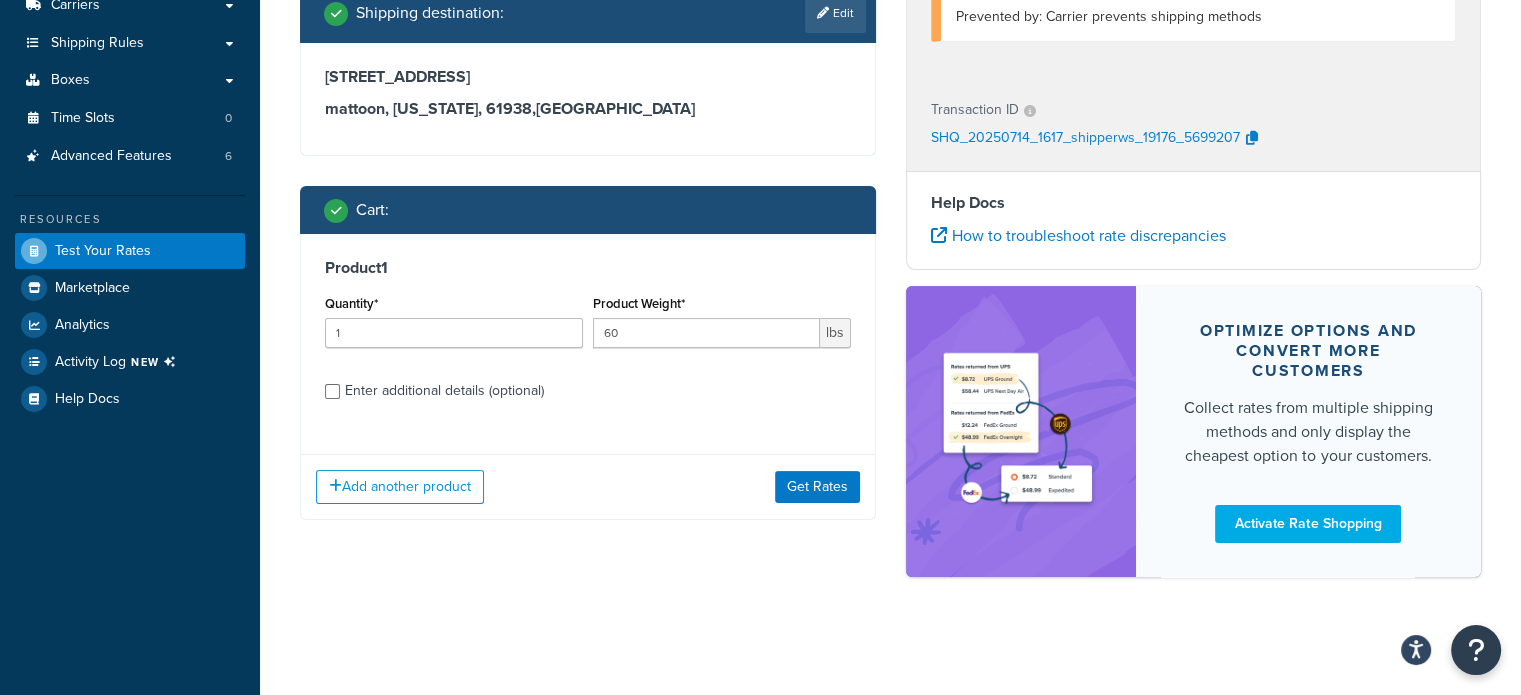 click on "Enter additional details (optional)" at bounding box center [444, 391] 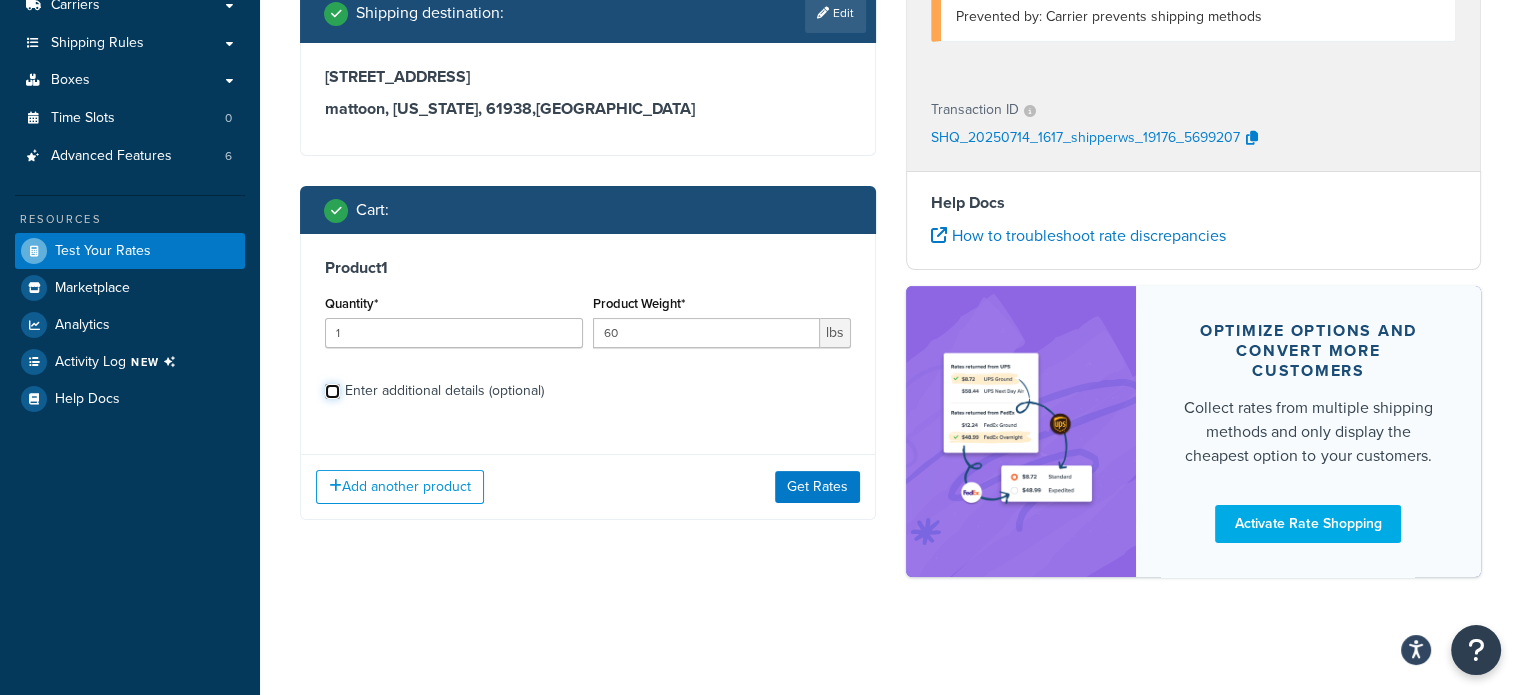 click on "Enter additional details (optional)" at bounding box center (332, 391) 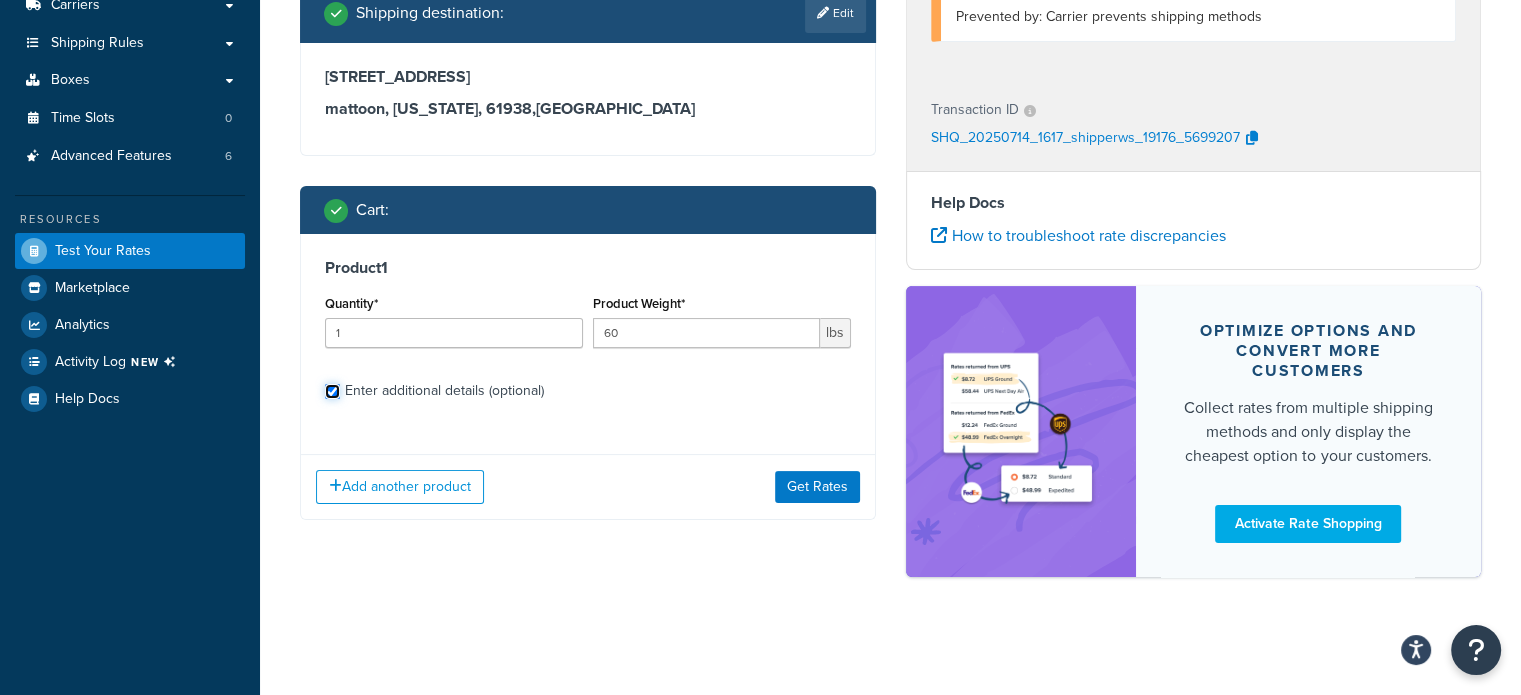 checkbox on "true" 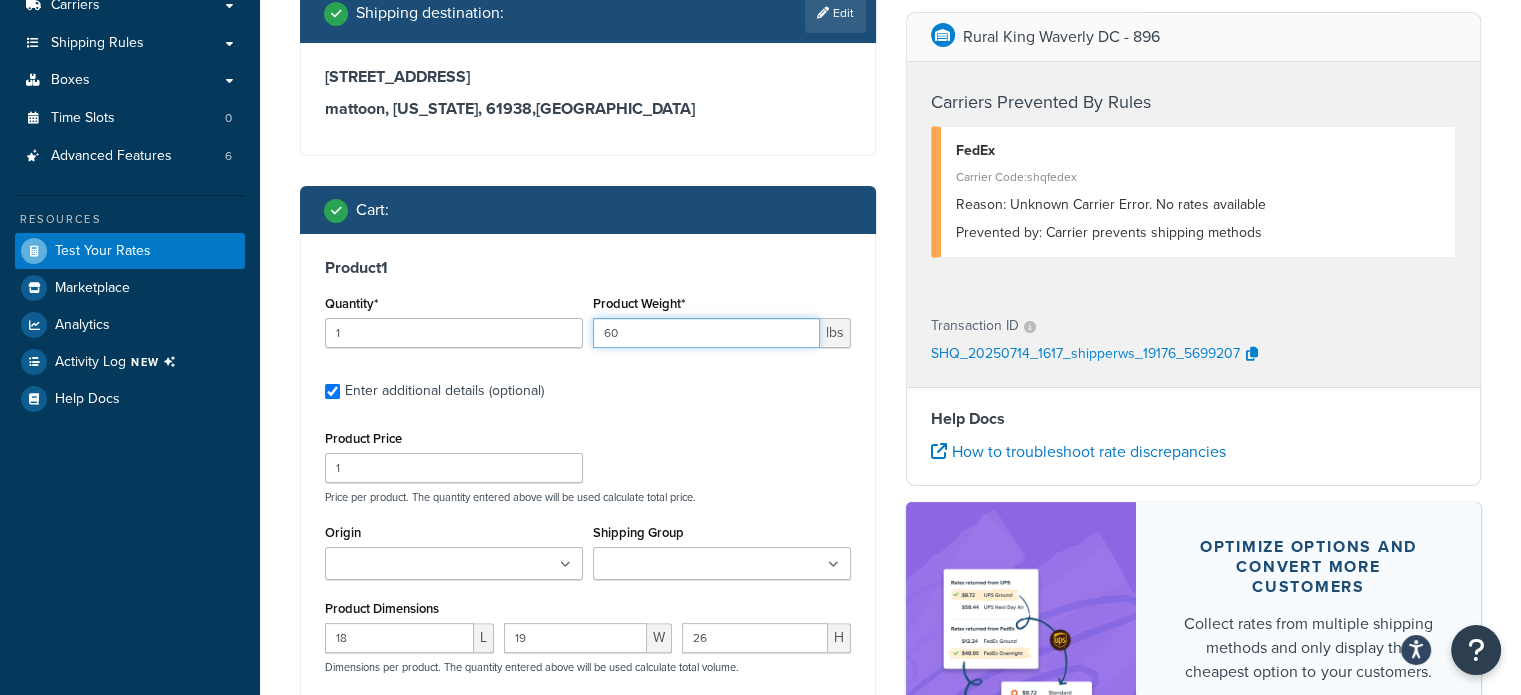 drag, startPoint x: 630, startPoint y: 332, endPoint x: 558, endPoint y: 339, distance: 72.33948 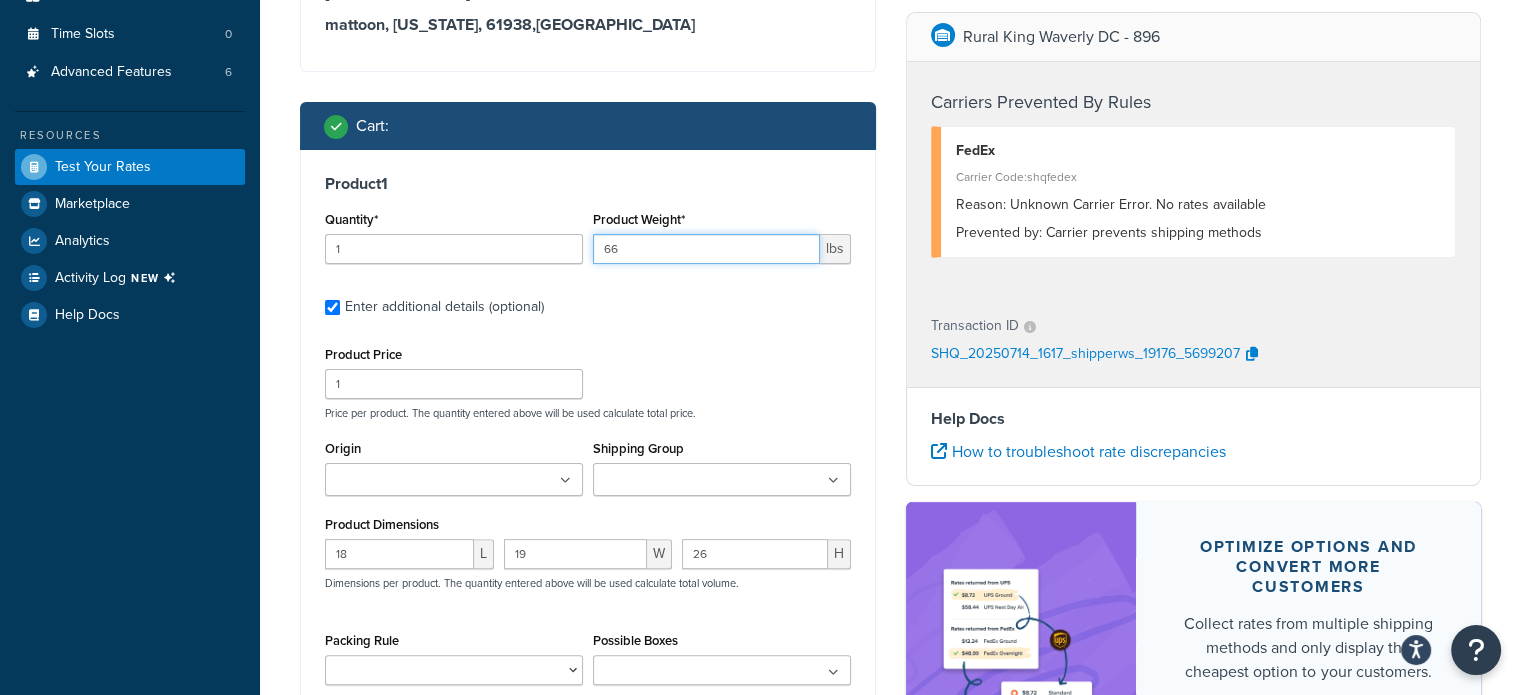 scroll, scrollTop: 529, scrollLeft: 0, axis: vertical 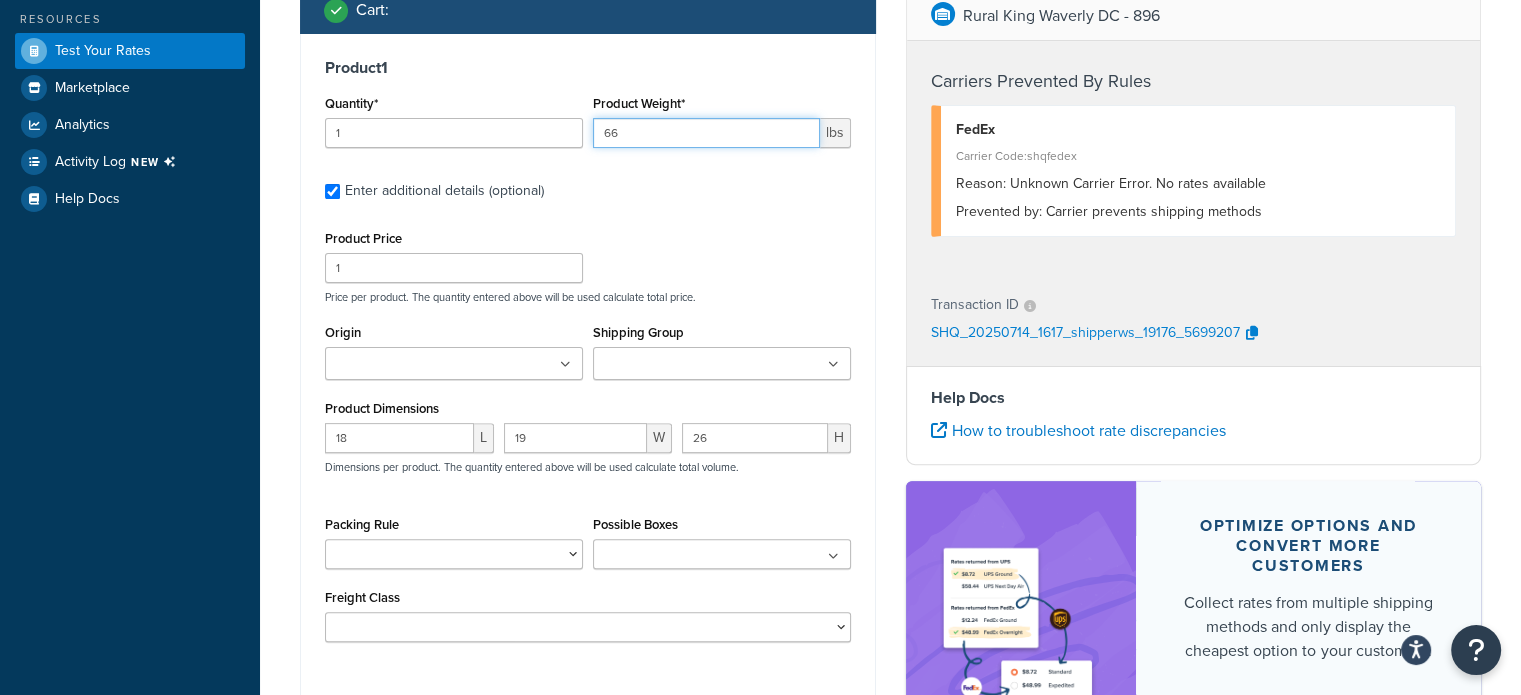 type on "66" 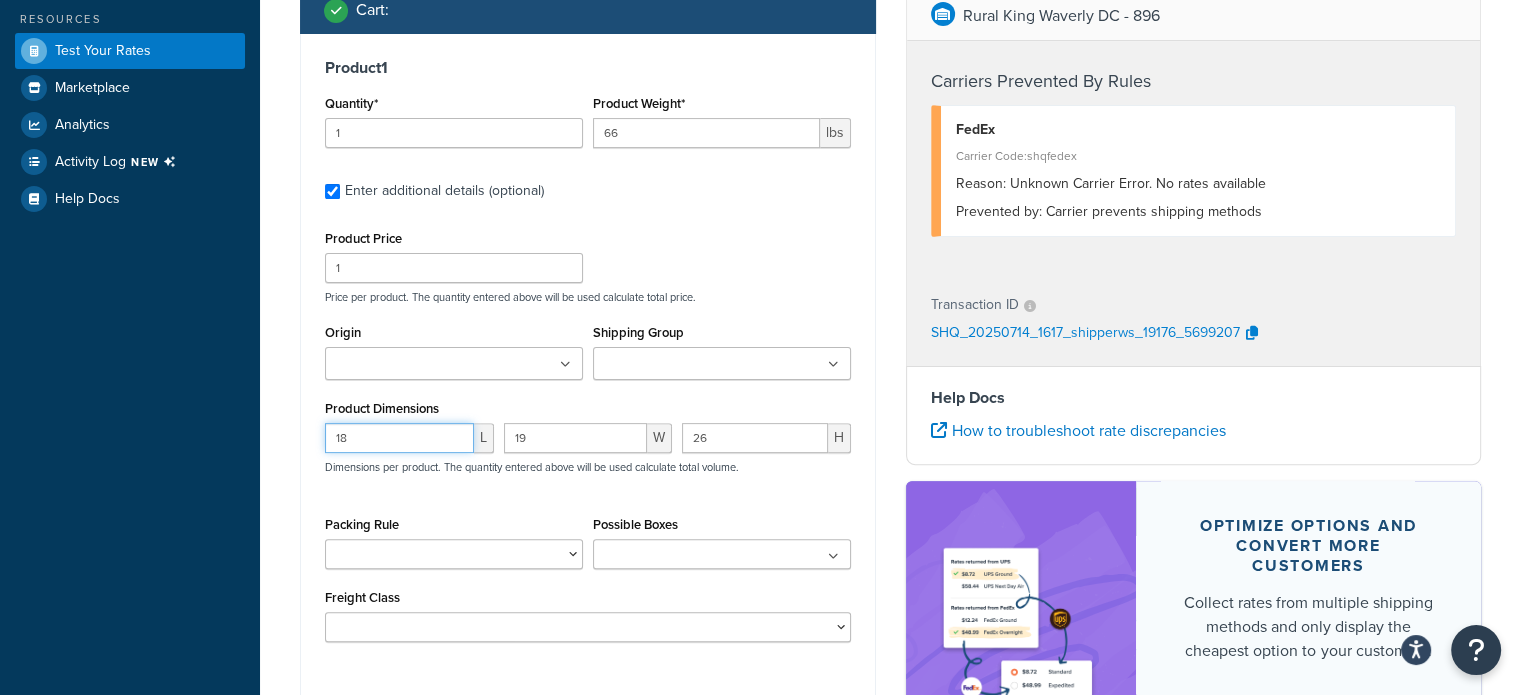 drag, startPoint x: 284, startPoint y: 426, endPoint x: 213, endPoint y: 422, distance: 71.11259 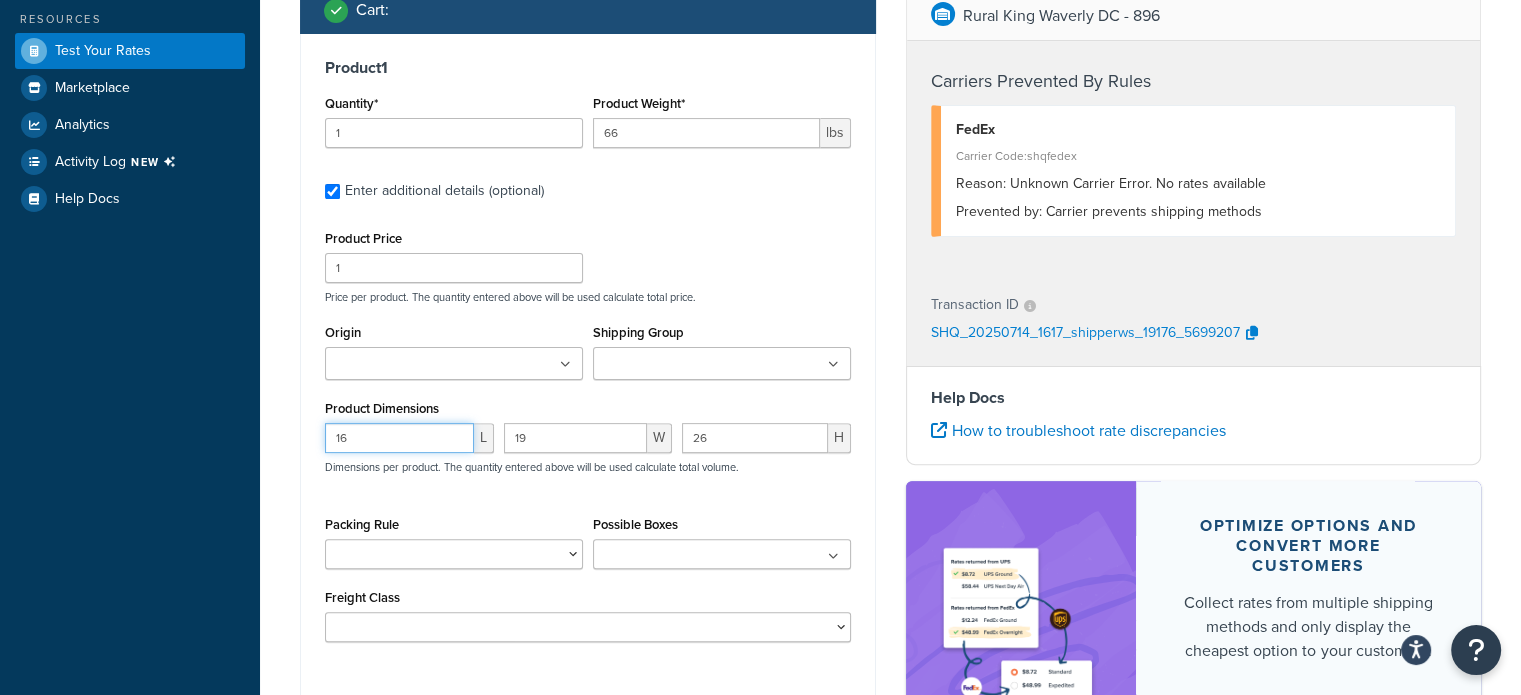 type on "16" 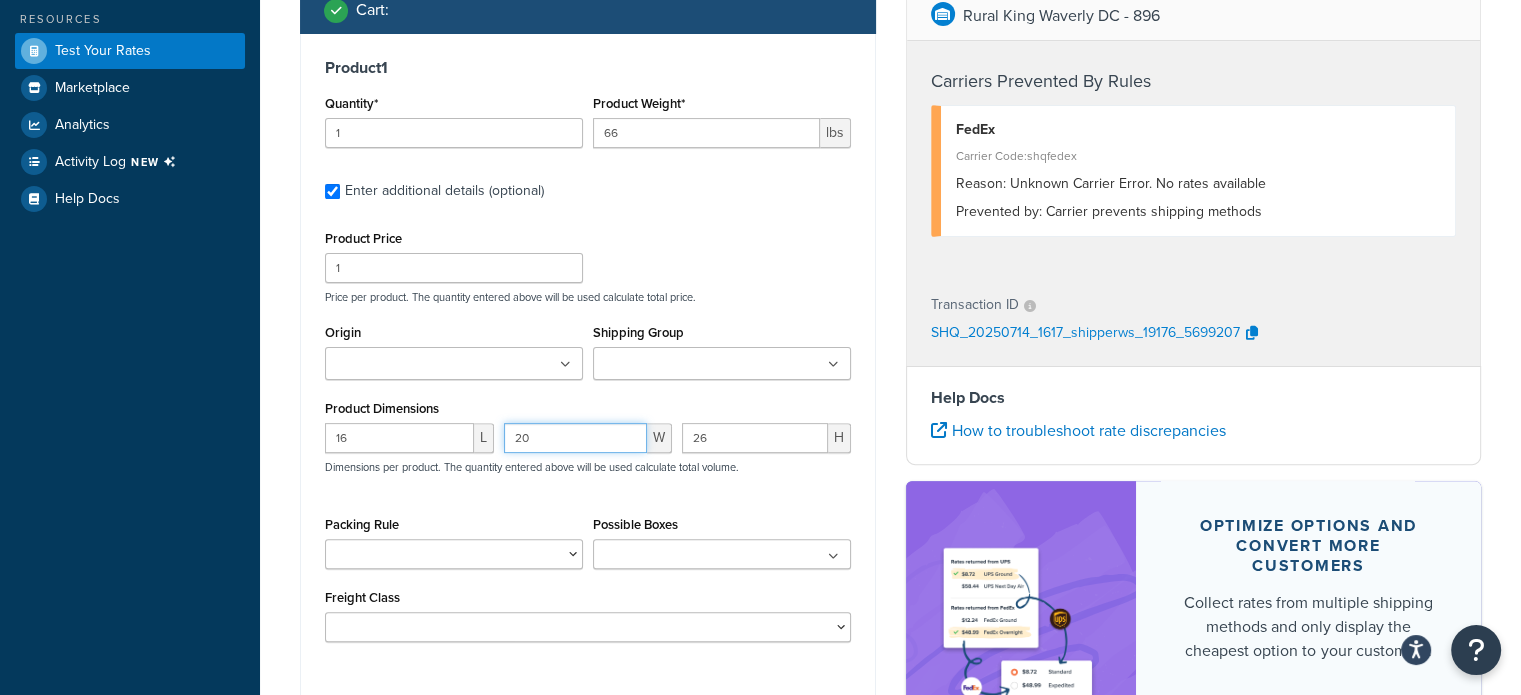type on "20" 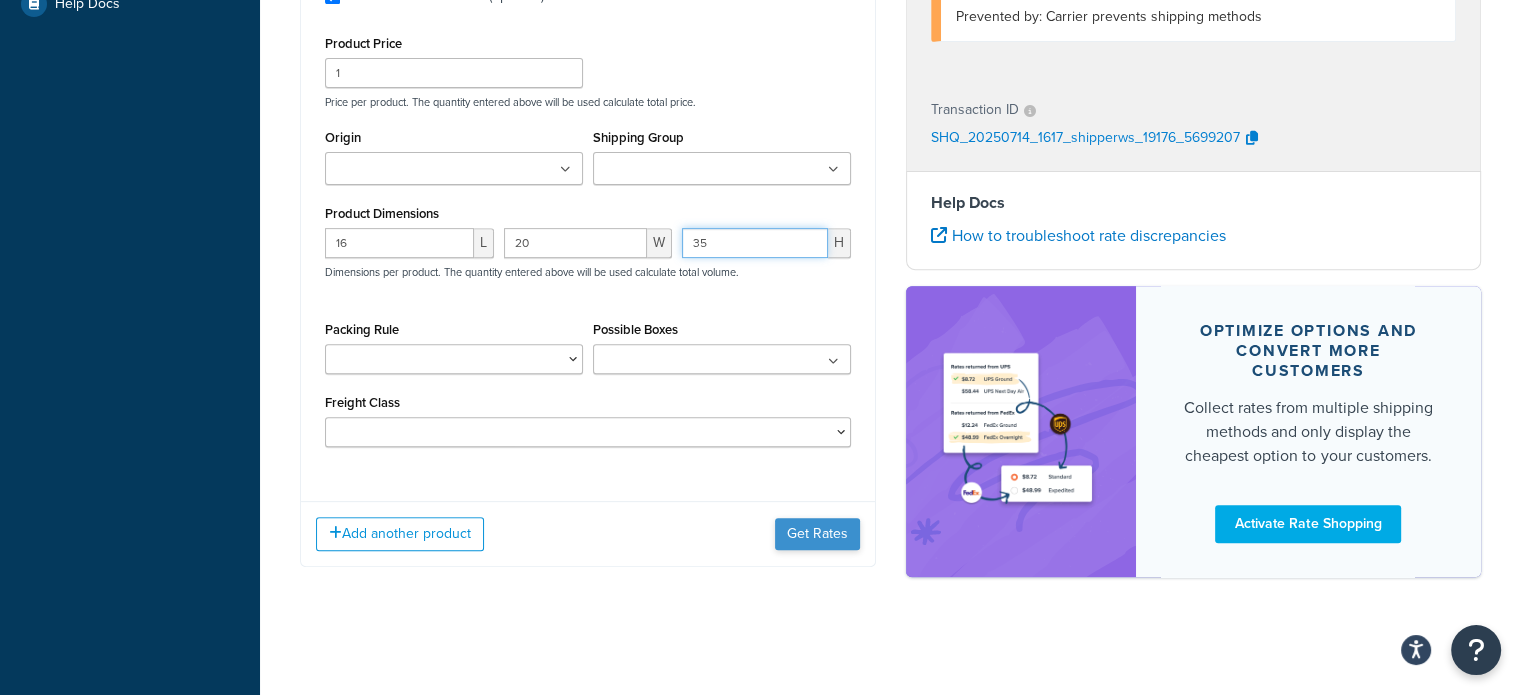 type on "35" 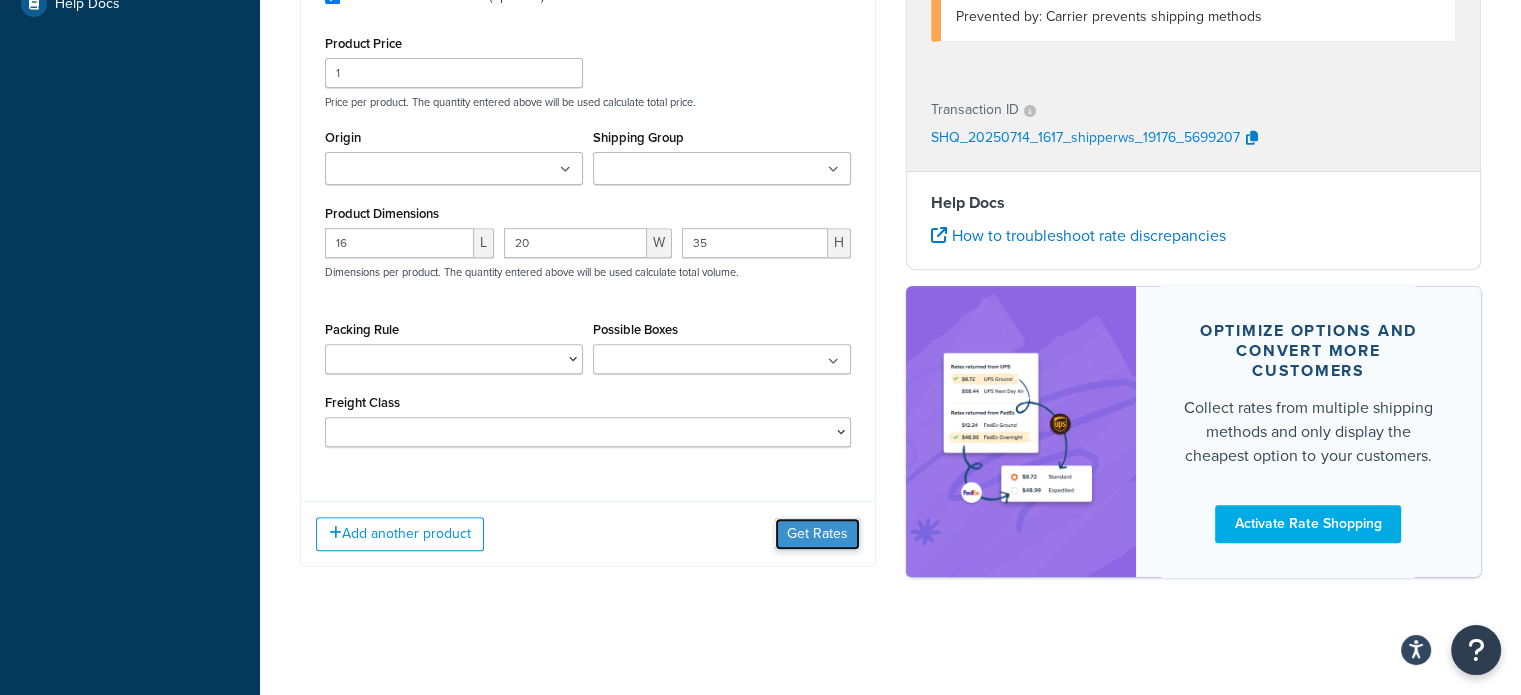 click on "Get Rates" at bounding box center [817, 534] 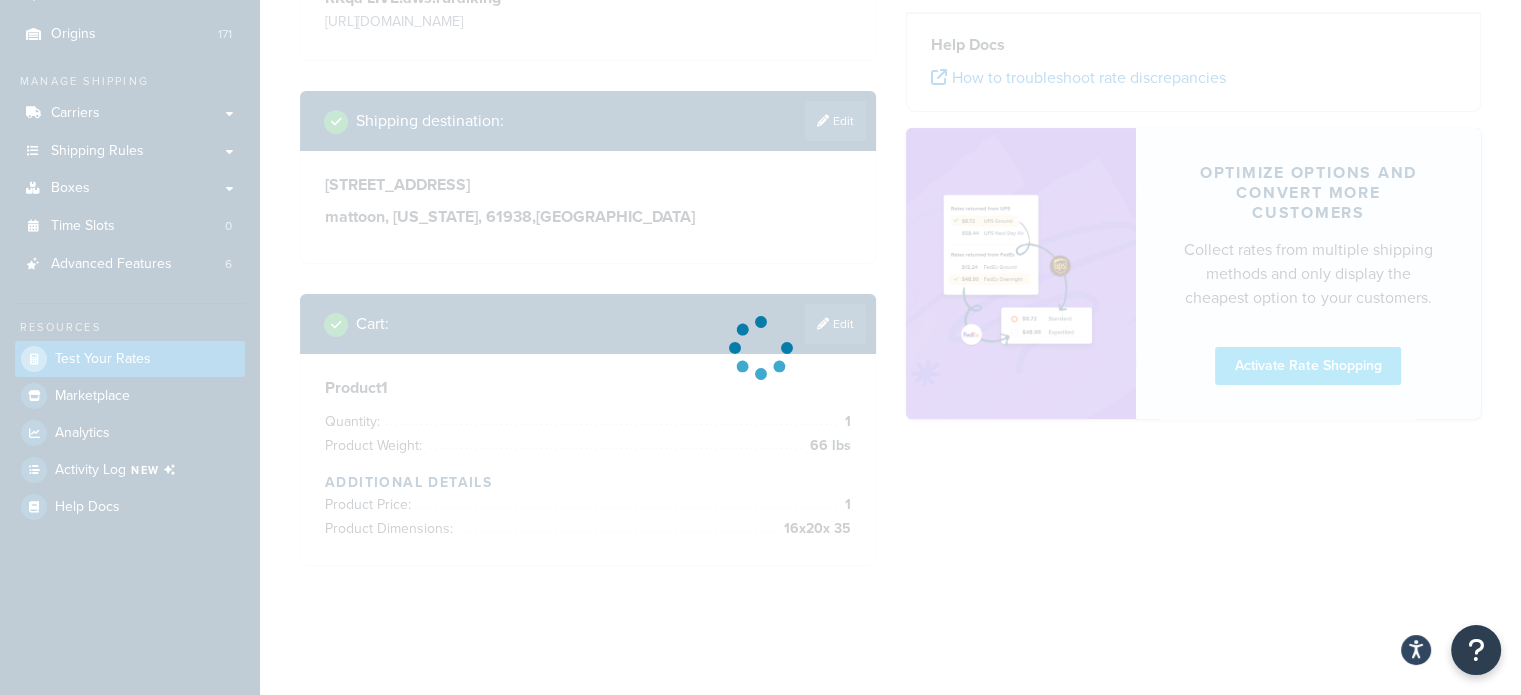scroll, scrollTop: 329, scrollLeft: 0, axis: vertical 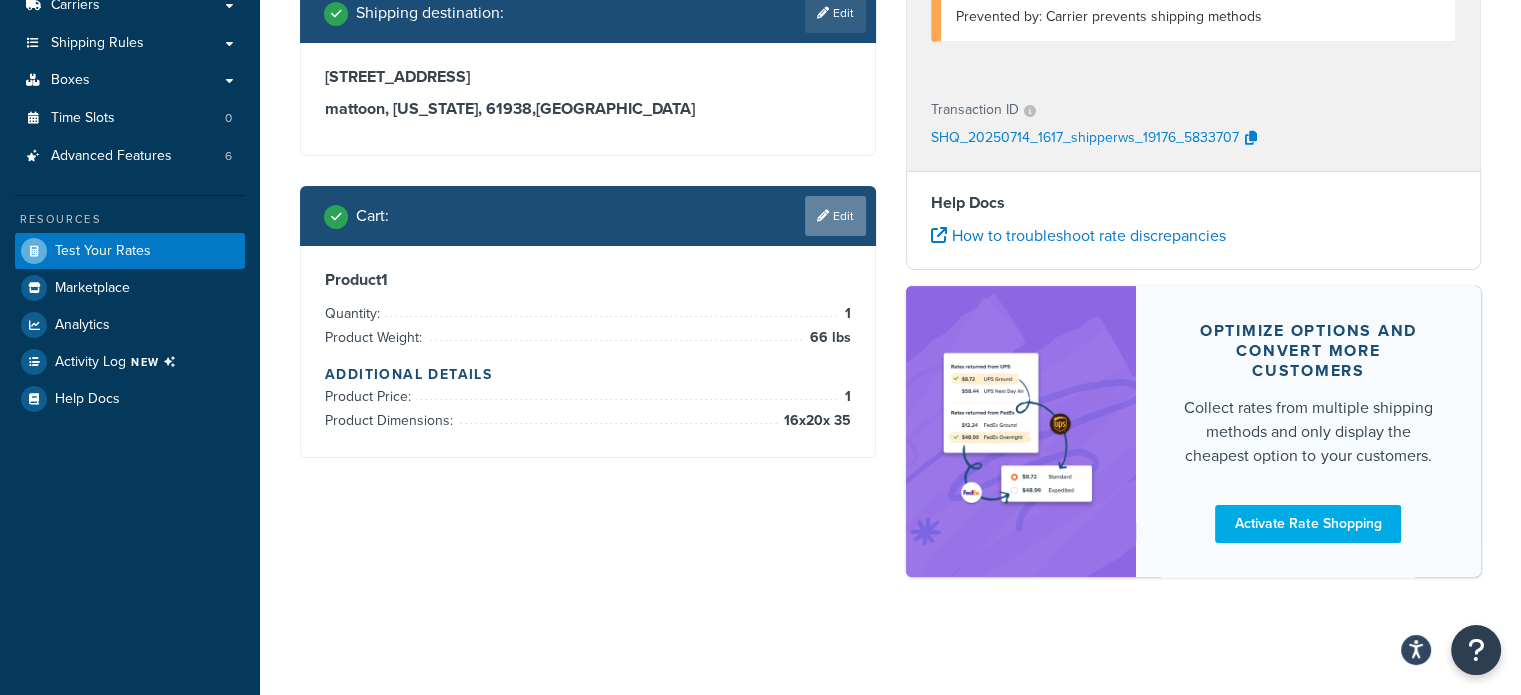 click on "Edit" at bounding box center [835, 216] 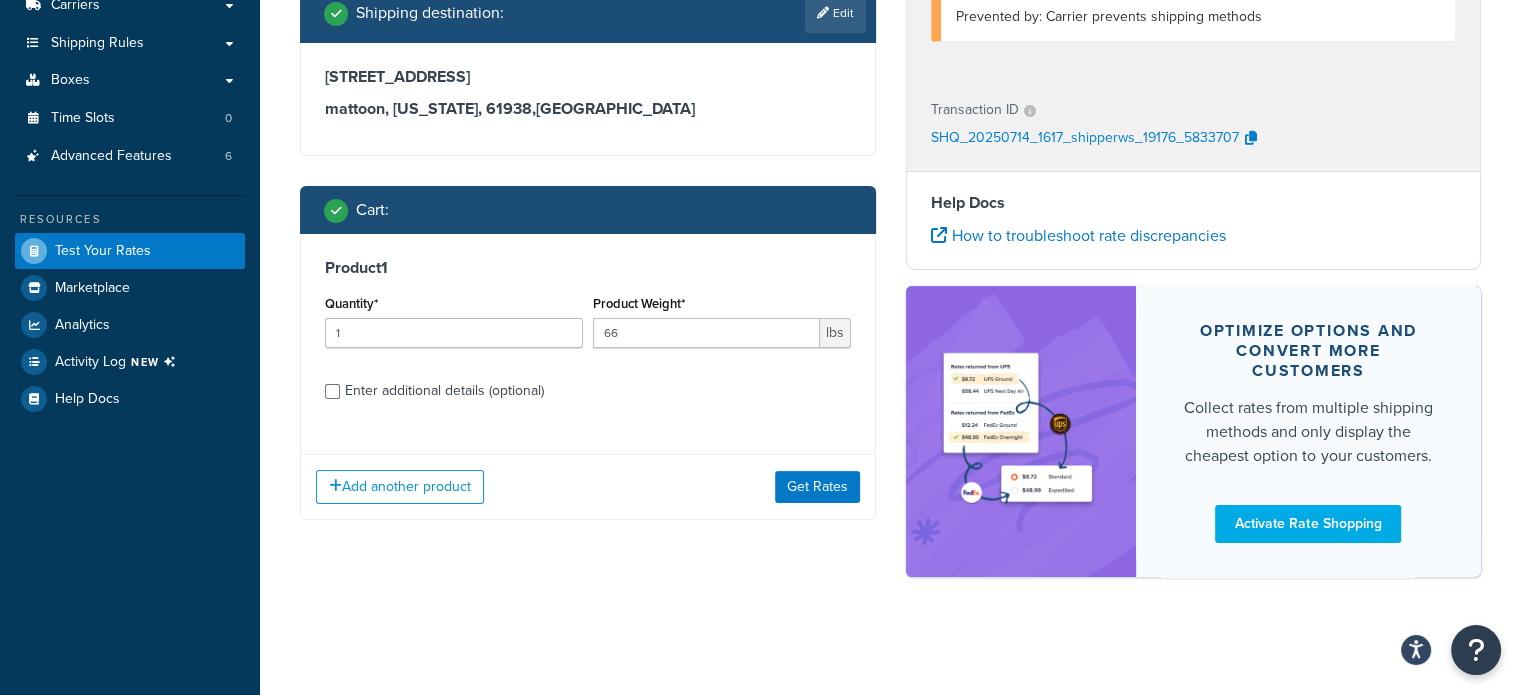 click on "Enter additional details (optional)" at bounding box center [444, 391] 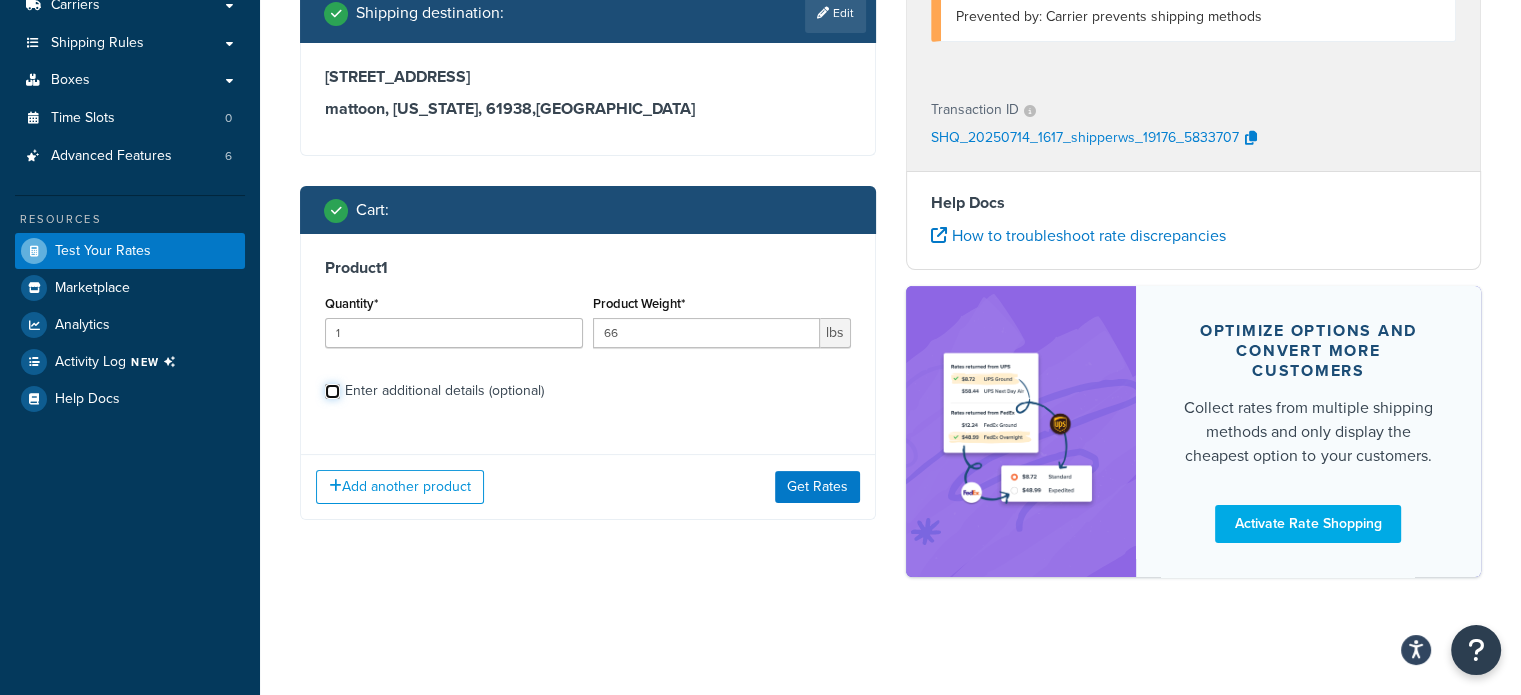click on "Enter additional details (optional)" at bounding box center [332, 391] 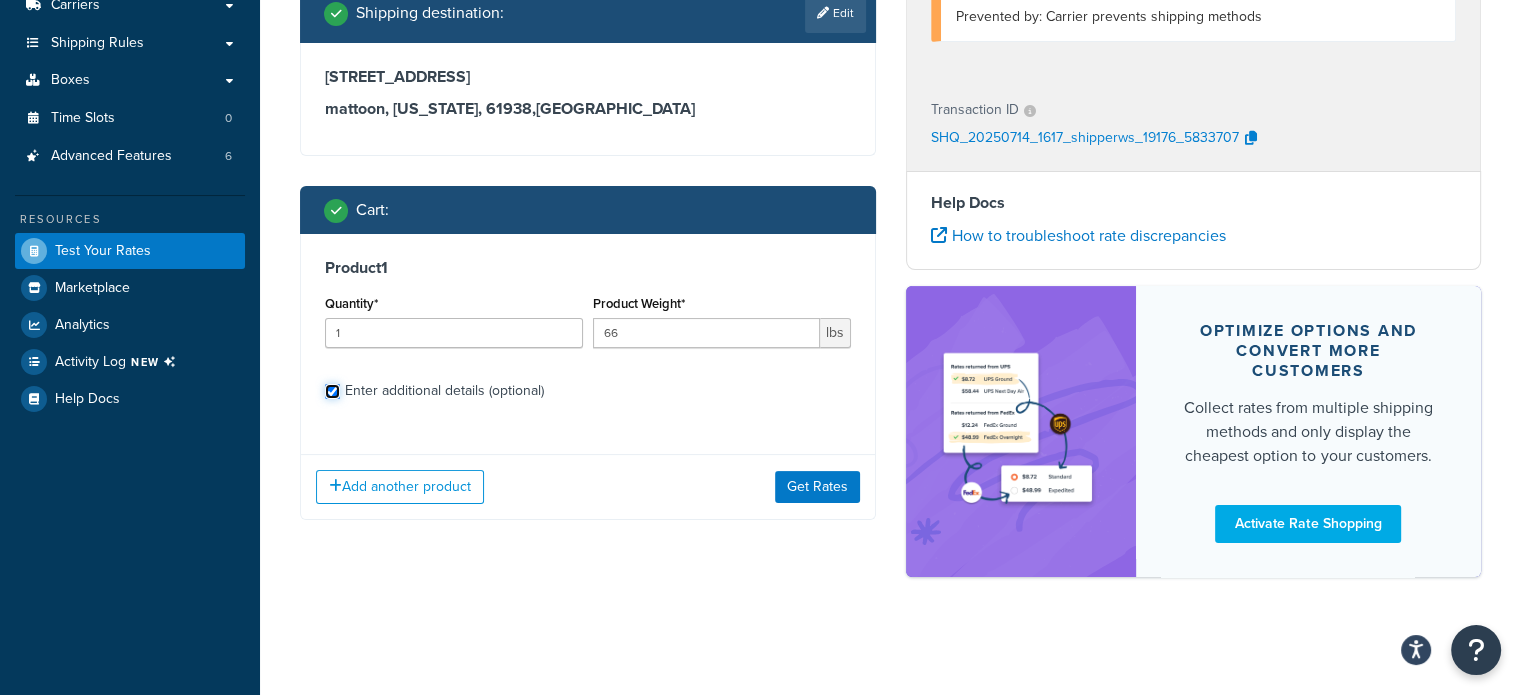 checkbox on "true" 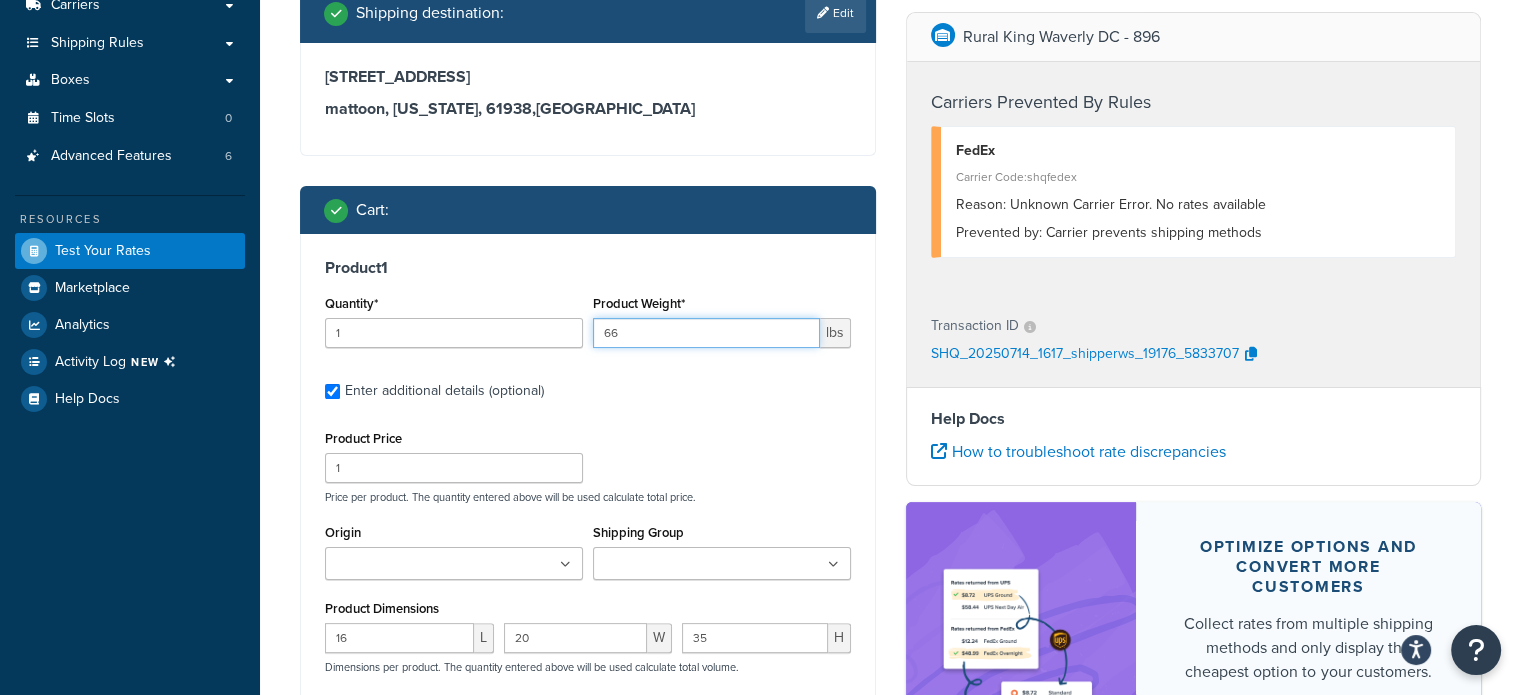 drag, startPoint x: 606, startPoint y: 323, endPoint x: 501, endPoint y: 327, distance: 105.076164 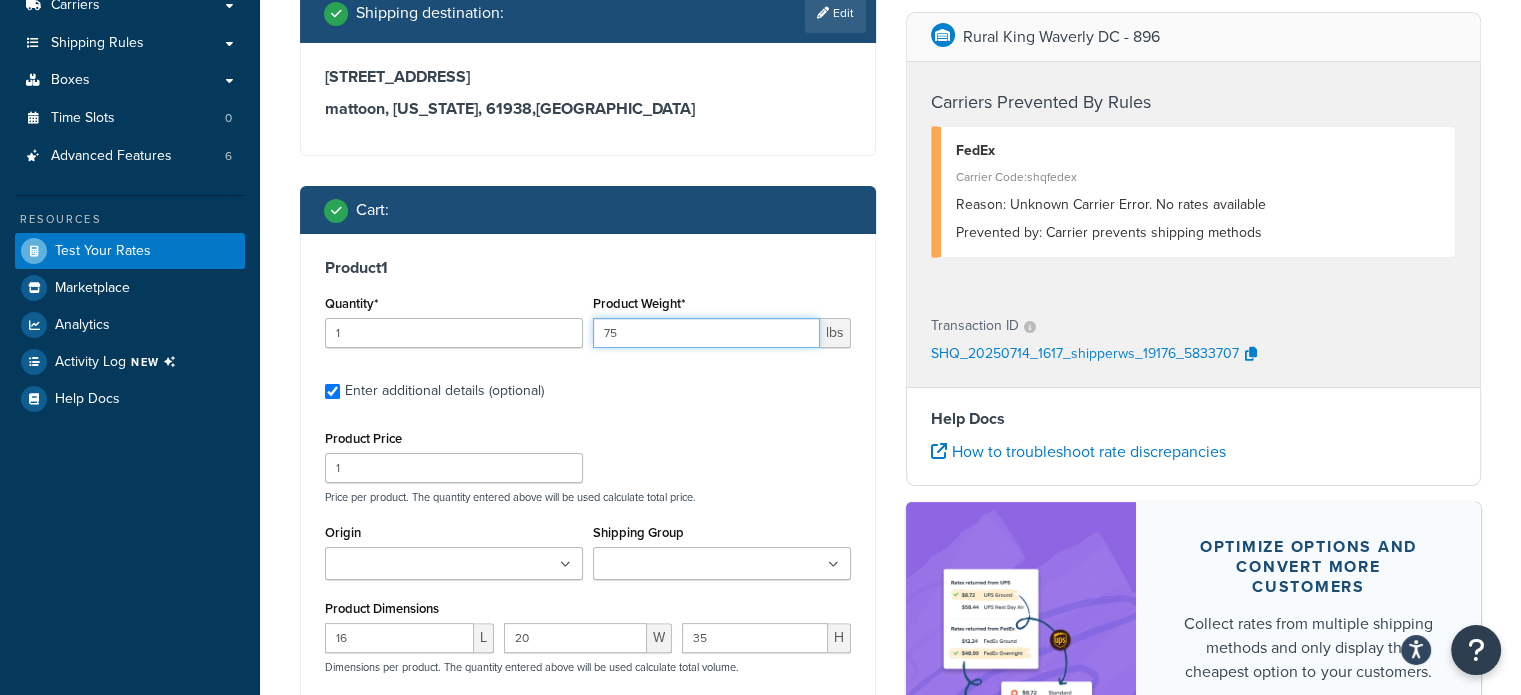 scroll, scrollTop: 429, scrollLeft: 0, axis: vertical 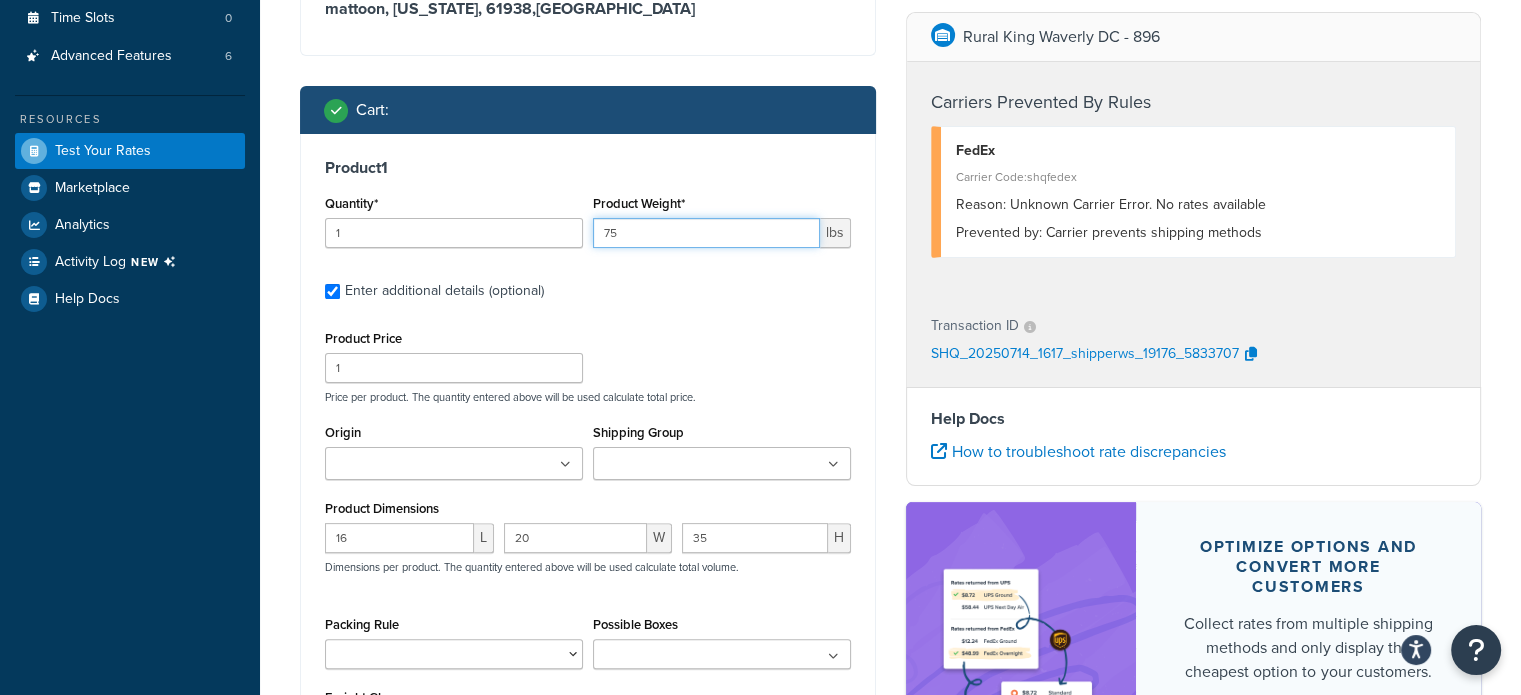 type on "75" 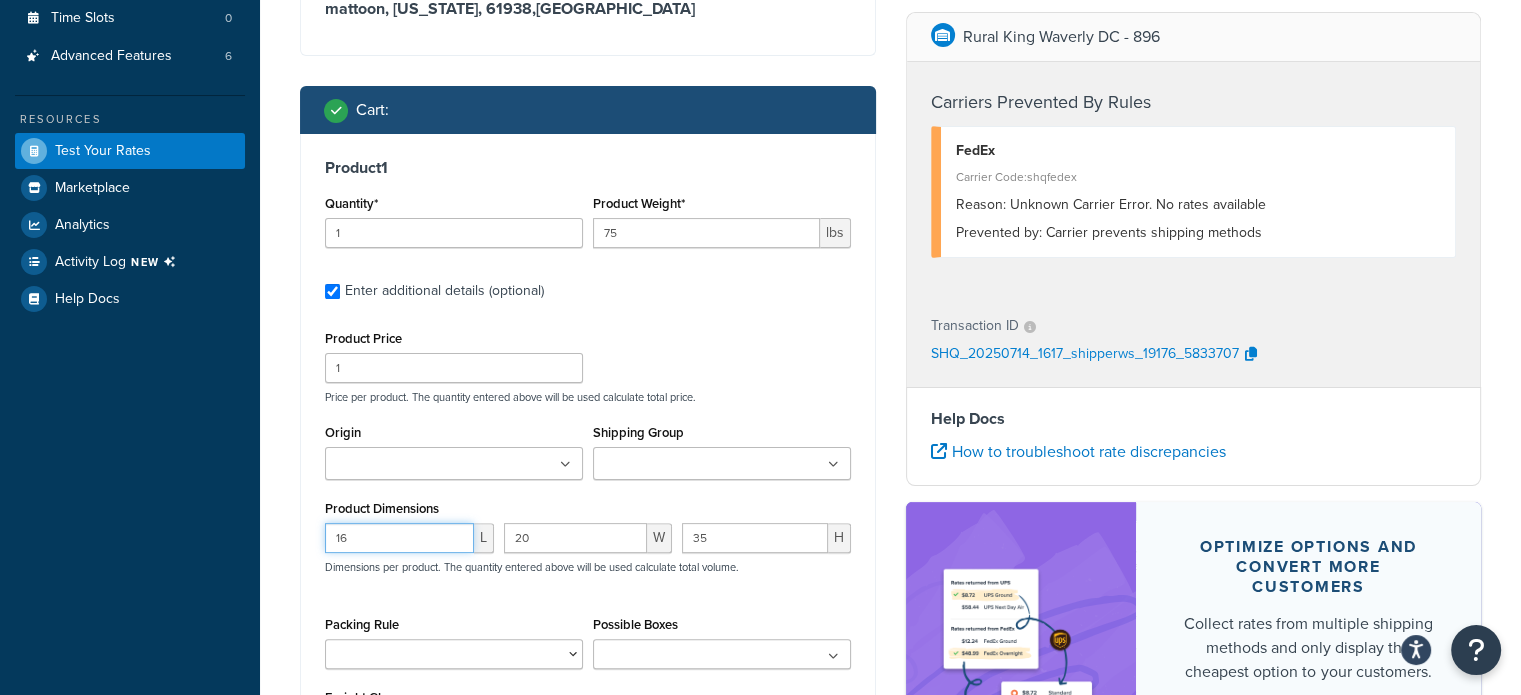 drag, startPoint x: 392, startPoint y: 530, endPoint x: 281, endPoint y: 532, distance: 111.01801 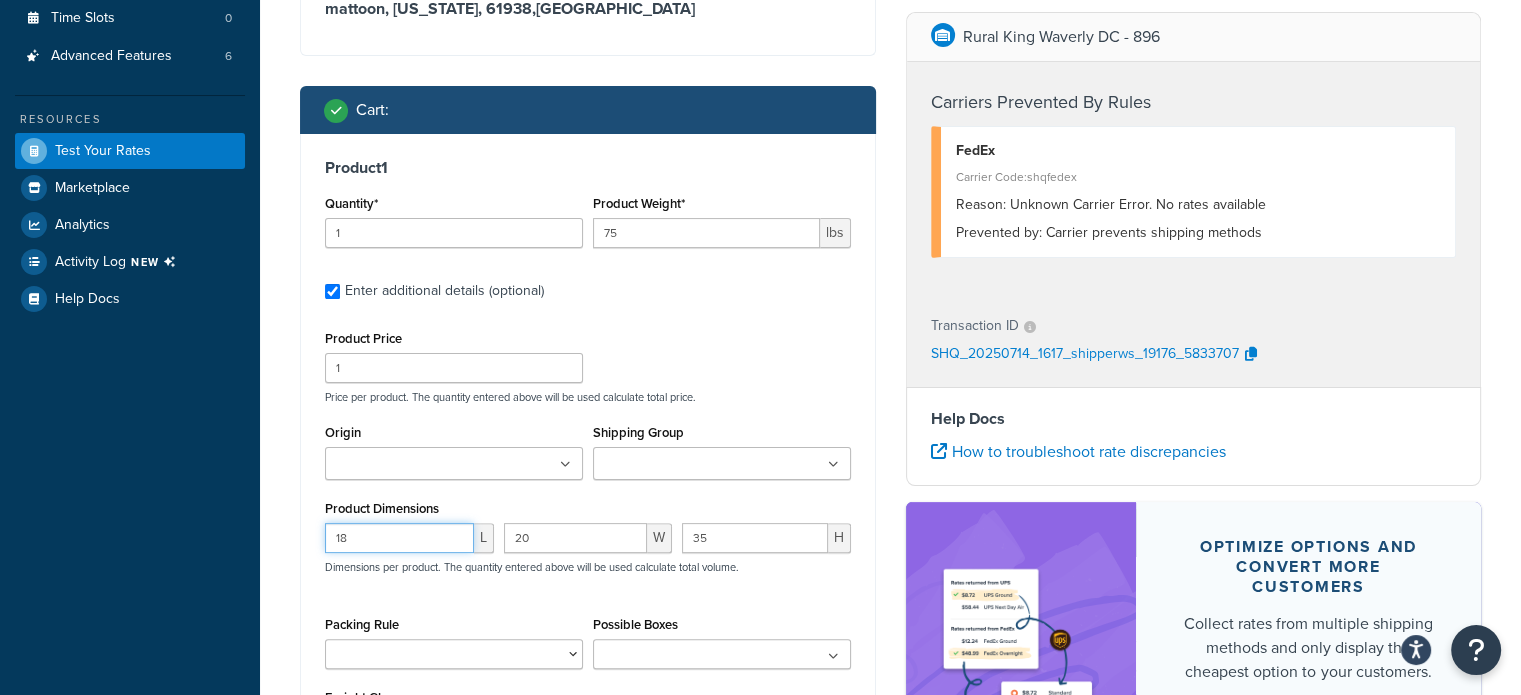 type on "18" 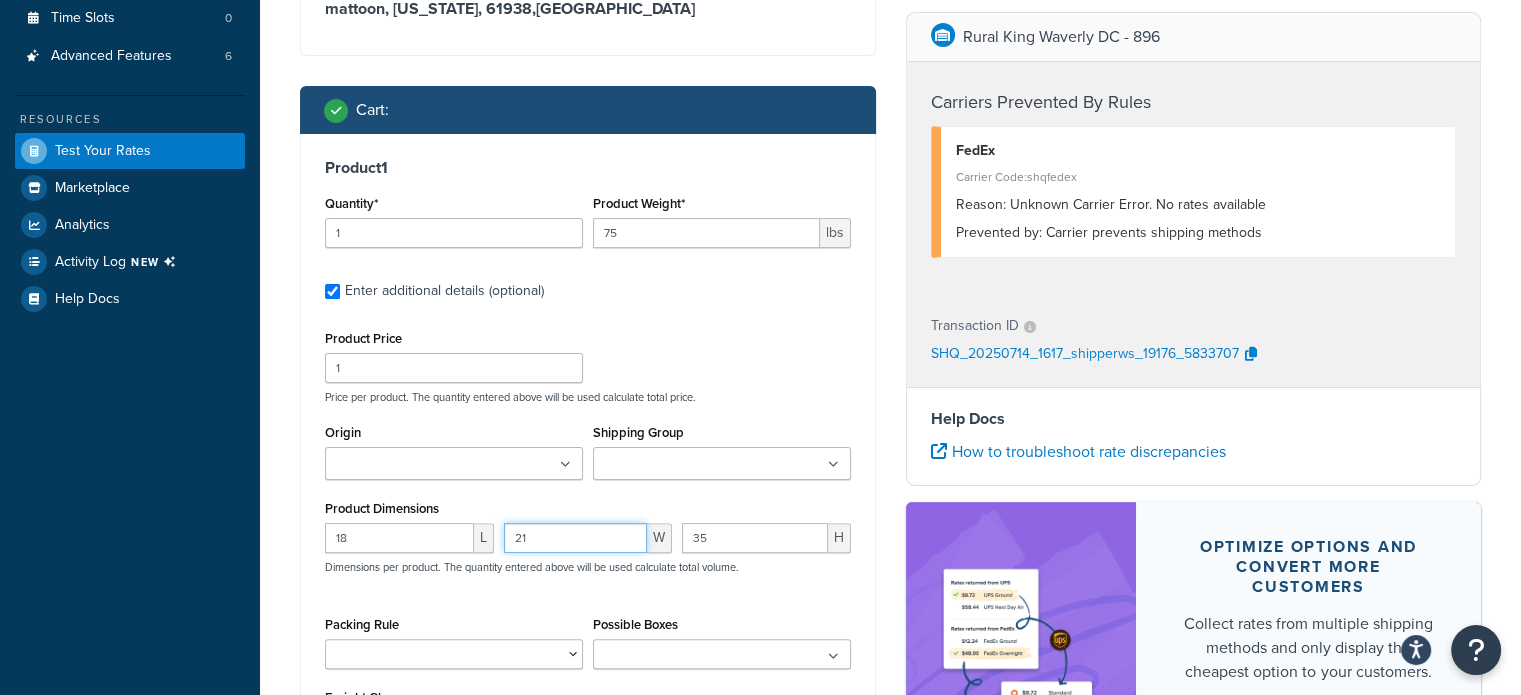 type on "21" 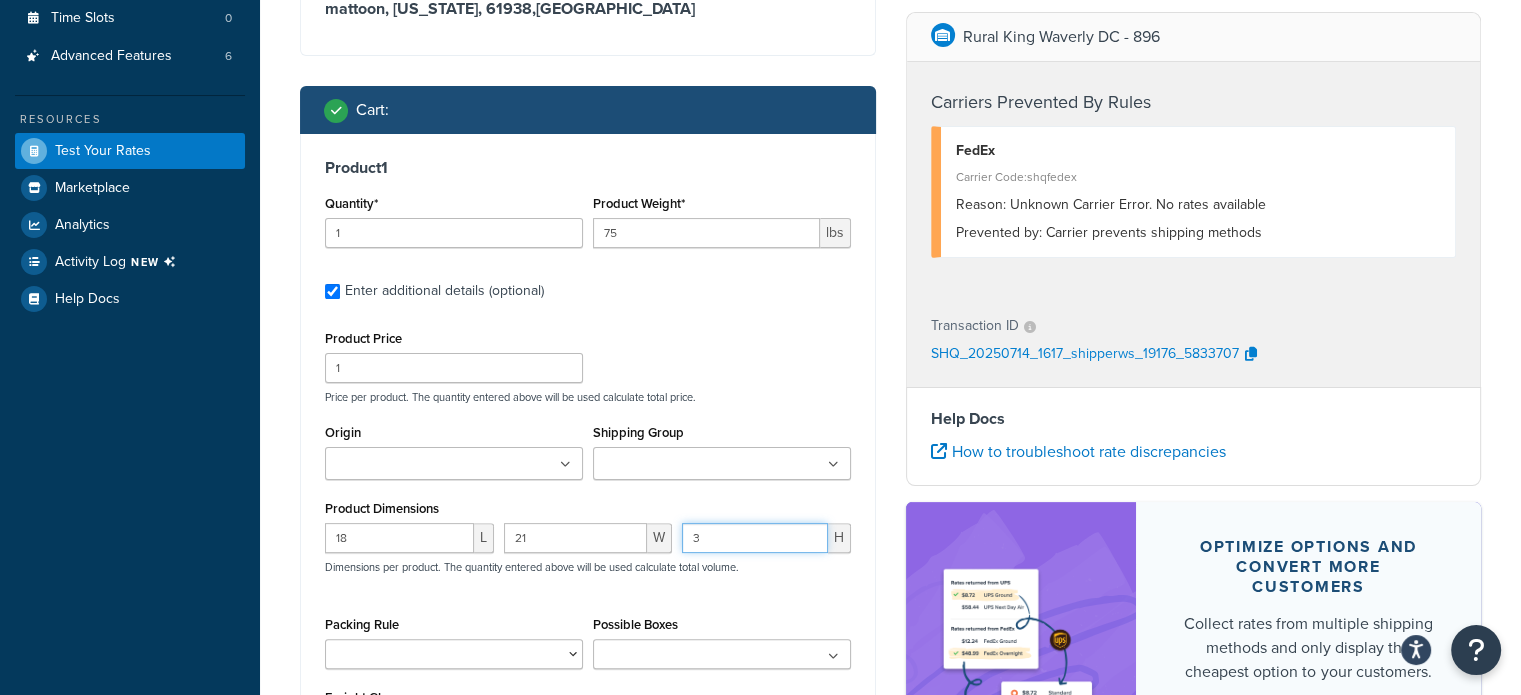 type on "35" 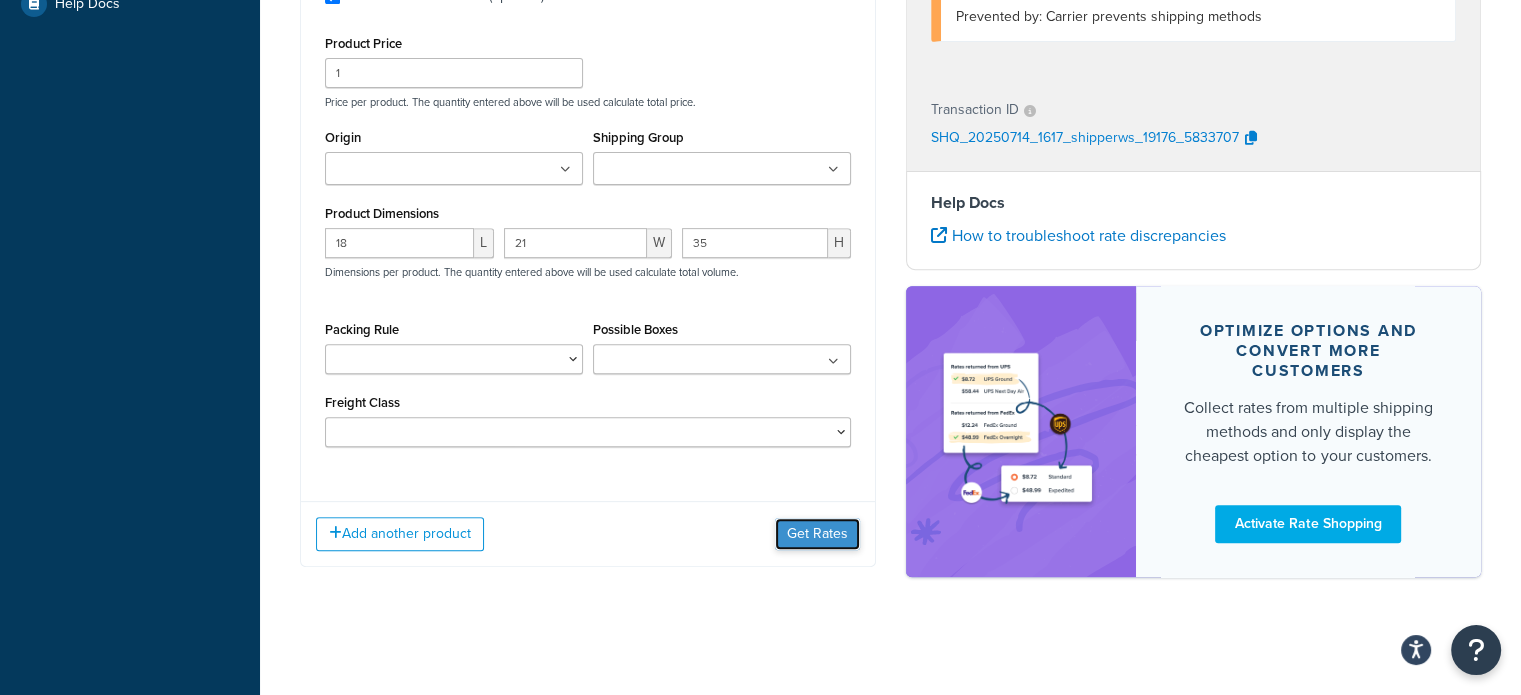 click on "Get Rates" at bounding box center (817, 534) 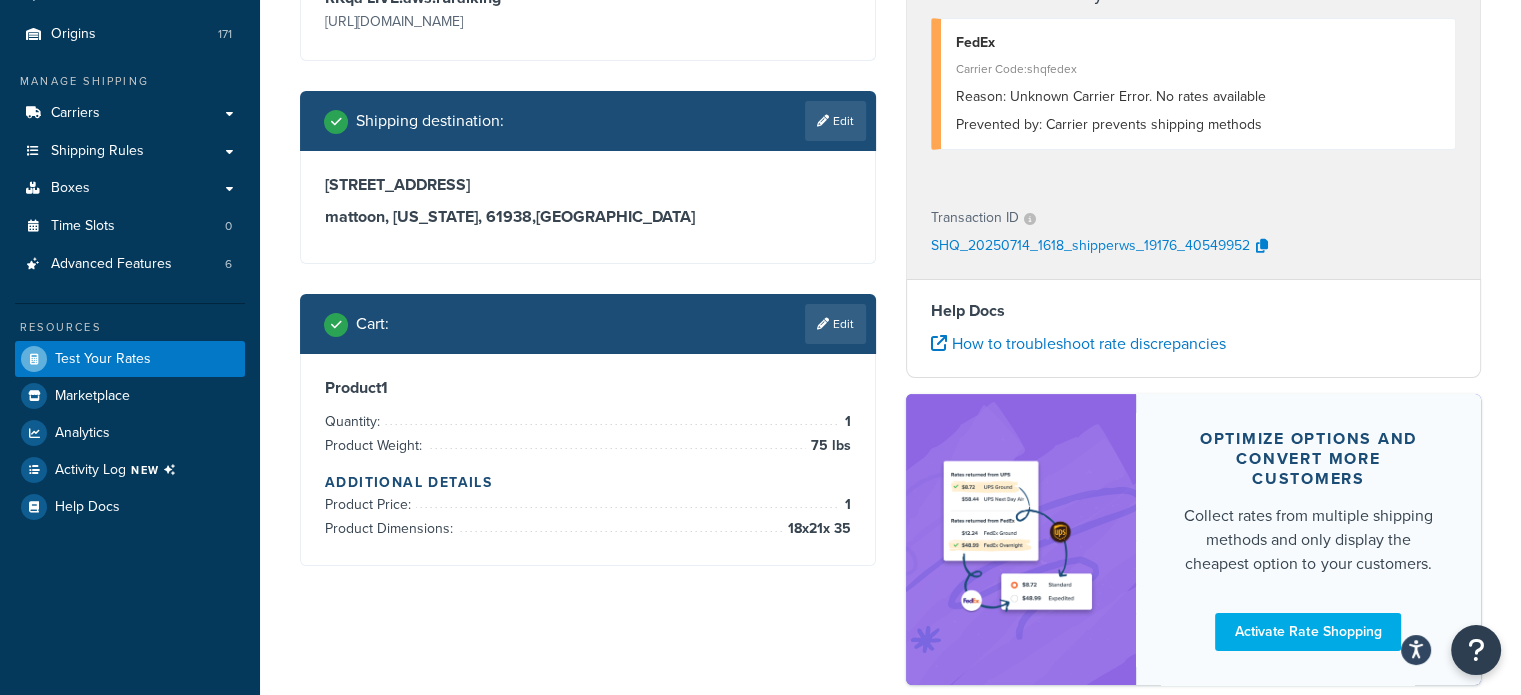 scroll, scrollTop: 329, scrollLeft: 0, axis: vertical 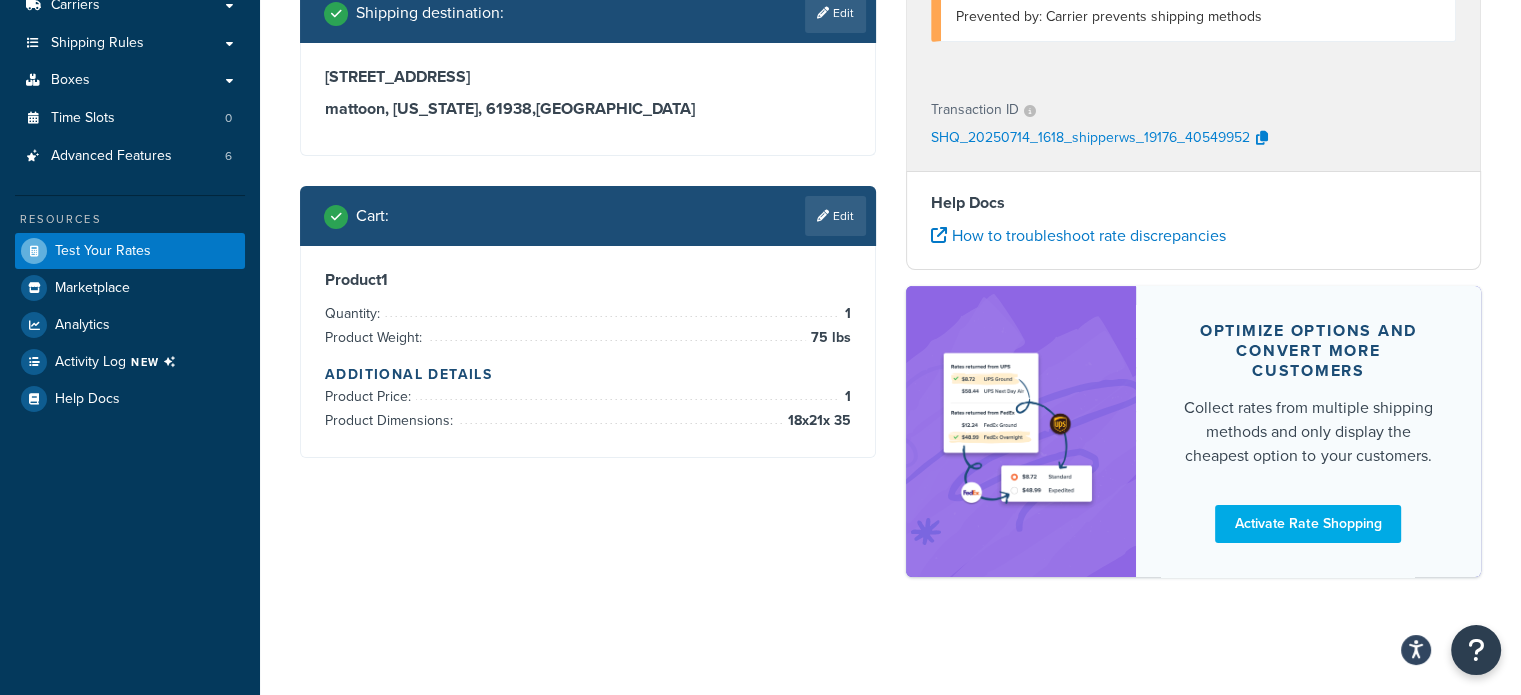 click on "Test your rates Reset   Rate Results [DATE] 11:18 AM Ecommerce store :  Edit RKqa LIVE.aws.ruralking [URL][DOMAIN_NAME] Shipping destination :  Edit [STREET_ADDRESS][US_STATE] Cart :  Edit Product  1 Quantity: 1 Product Weight: 75   lbs Additional Details Product Price: 1 Product Dimensions: 18  x  21  x   35 Rural King Waverly DC - 896 Carriers Prevented By Rules FedEx Carrier Code:  shqfedex Reason:   Unknown Carrier Error. No rates available Prevented by:    Carrier prevents shipping methods Transaction ID  SHQ_20250714_1618_shipperws_19176_40549952 Help Docs How to troubleshoot rate discrepancies Optimize options and convert more customers Collect rates from multiple shipping methods and only display the cheapest option to your customers. Activate Rate Shopping" at bounding box center (890, 194) 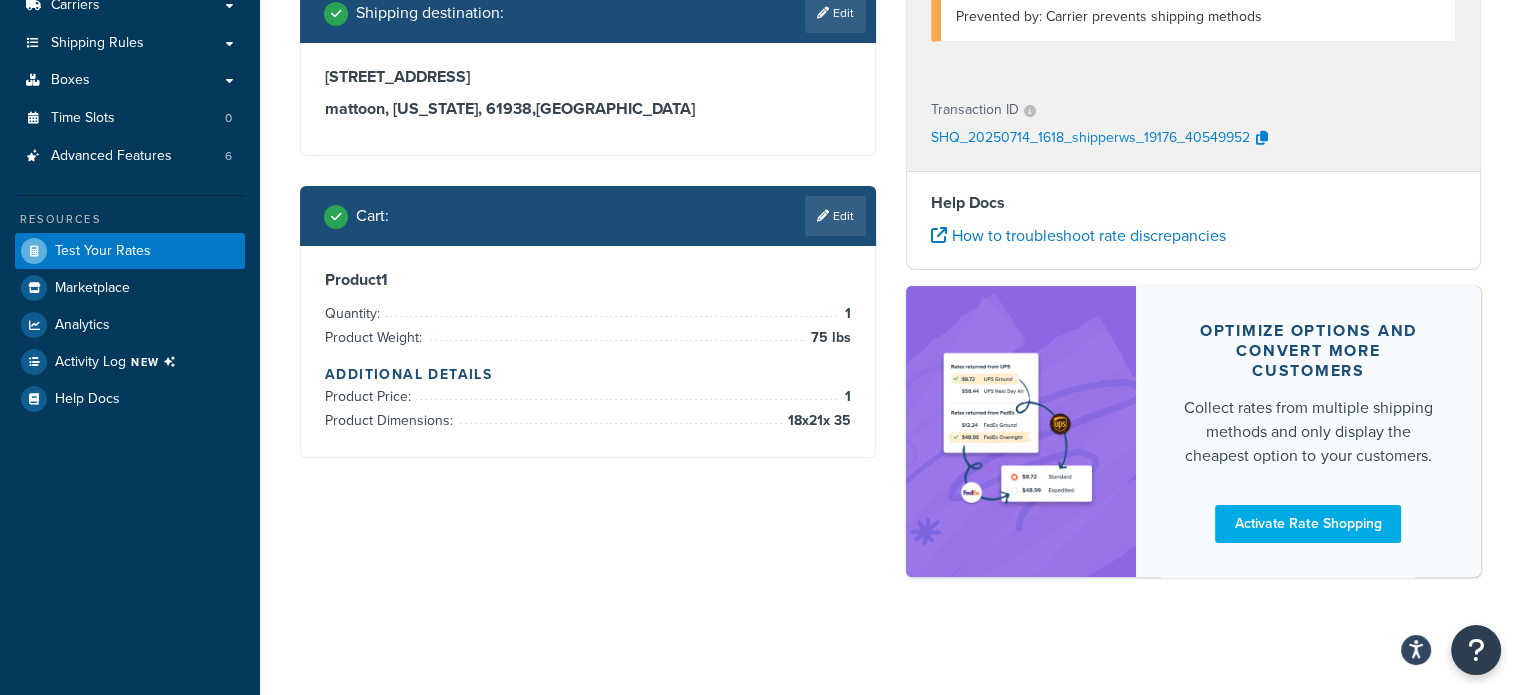 click on "Ecommerce store :  Edit RKqa LIVE.aws.ruralking [URL][DOMAIN_NAME] Shipping destination :  Edit [STREET_ADDRESS][US_STATE] Cart :  Edit Product  1 Quantity: 1 Product Weight: 75   lbs Additional Details Product Price: 1 Product Dimensions: 18  x  21  x   35 Rural King Waverly DC - 896 Carriers Prevented By Rules FedEx Carrier Code:  shqfedex Reason:   Unknown Carrier Error. No rates available Prevented by:    Carrier prevents shipping methods Transaction ID  SHQ_20250714_1618_shipperws_19176_40549952 Help Docs How to troubleshoot rate discrepancies Optimize options and convert more customers Collect rates from multiple shipping methods and only display the cheapest option to your customers. Activate Rate Shopping" at bounding box center [890, 196] 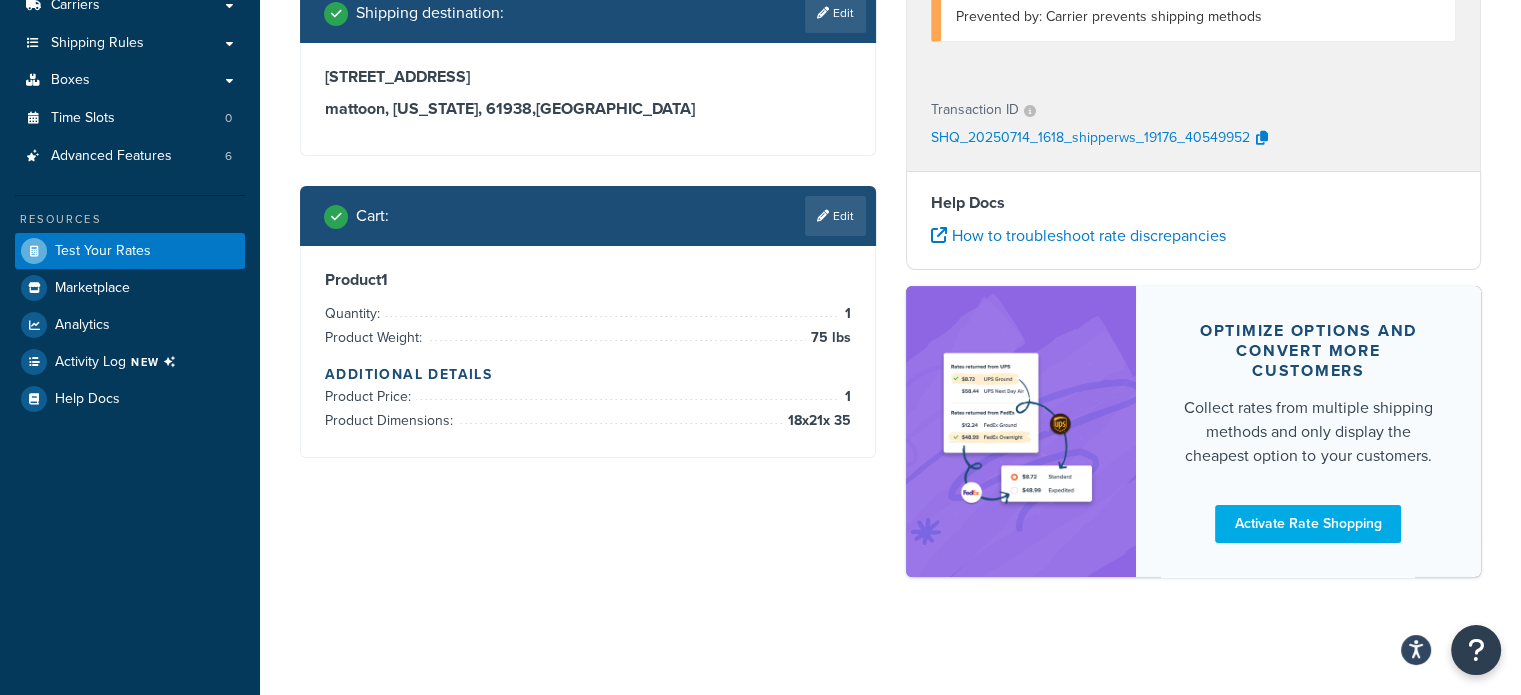click on "Ecommerce store :  Edit RKqa LIVE.aws.ruralking [URL][DOMAIN_NAME] Shipping destination :  Edit [STREET_ADDRESS][US_STATE] Cart :  Edit Product  1 Quantity: 1 Product Weight: 75   lbs Additional Details Product Price: 1 Product Dimensions: 18  x  21  x   35" at bounding box center [588, 142] 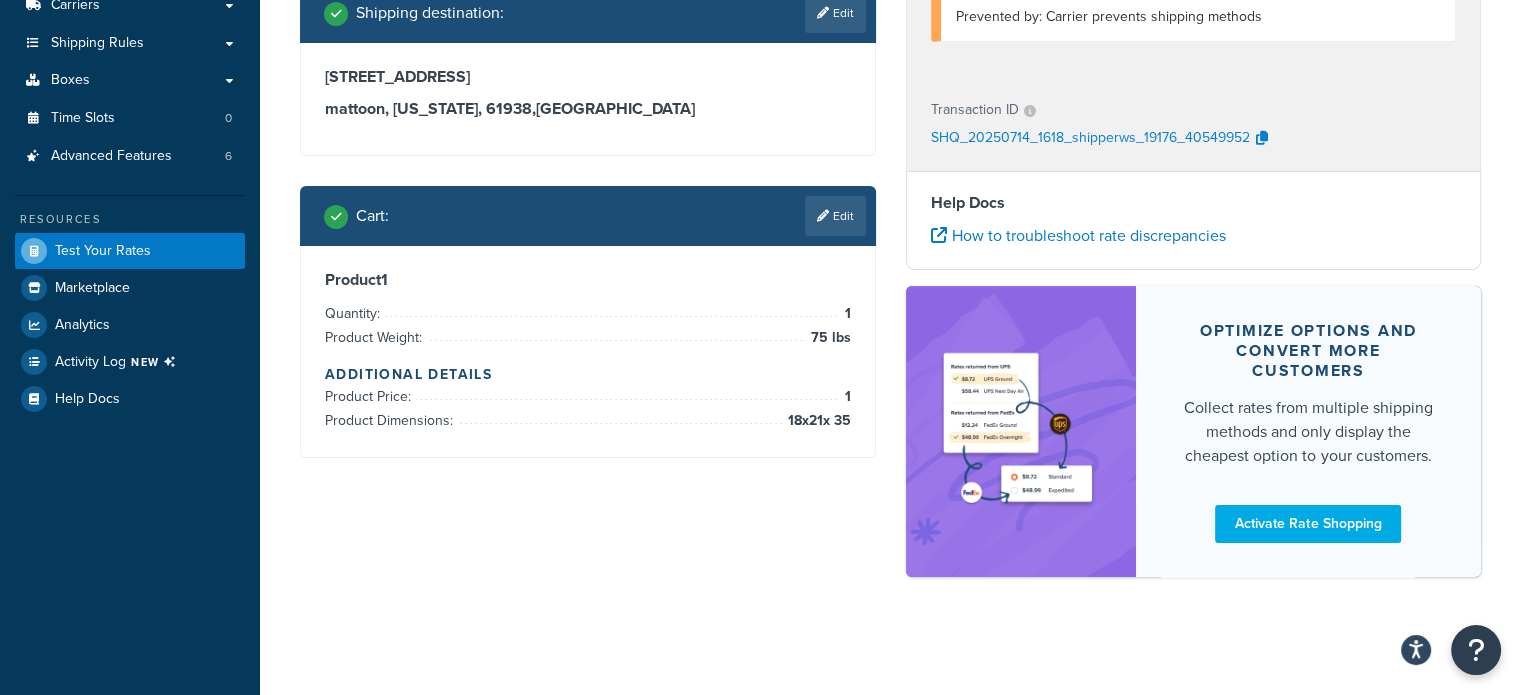 click on "Ecommerce store :  Edit RKqa LIVE.aws.ruralking [URL][DOMAIN_NAME] Shipping destination :  Edit [STREET_ADDRESS][US_STATE] Cart :  Edit Product  1 Quantity: 1 Product Weight: 75   lbs Additional Details Product Price: 1 Product Dimensions: 18  x  21  x   35 Rural King Waverly DC - 896 Carriers Prevented By Rules FedEx Carrier Code:  shqfedex Reason:   Unknown Carrier Error. No rates available Prevented by:    Carrier prevents shipping methods Transaction ID  SHQ_20250714_1618_shipperws_19176_40549952 Help Docs How to troubleshoot rate discrepancies Optimize options and convert more customers Collect rates from multiple shipping methods and only display the cheapest option to your customers. Activate Rate Shopping" at bounding box center [890, 196] 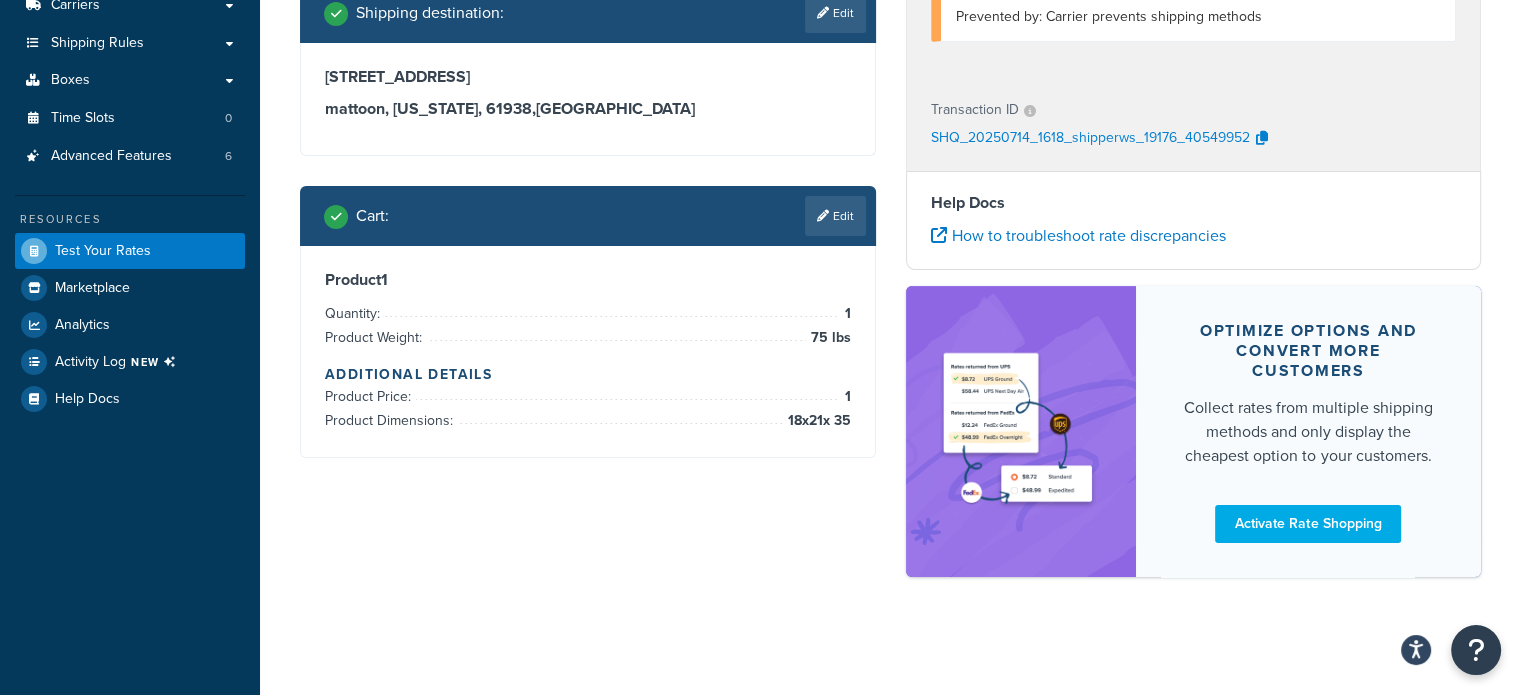 click on "Help Docs How to troubleshoot rate discrepancies" at bounding box center (1194, 220) 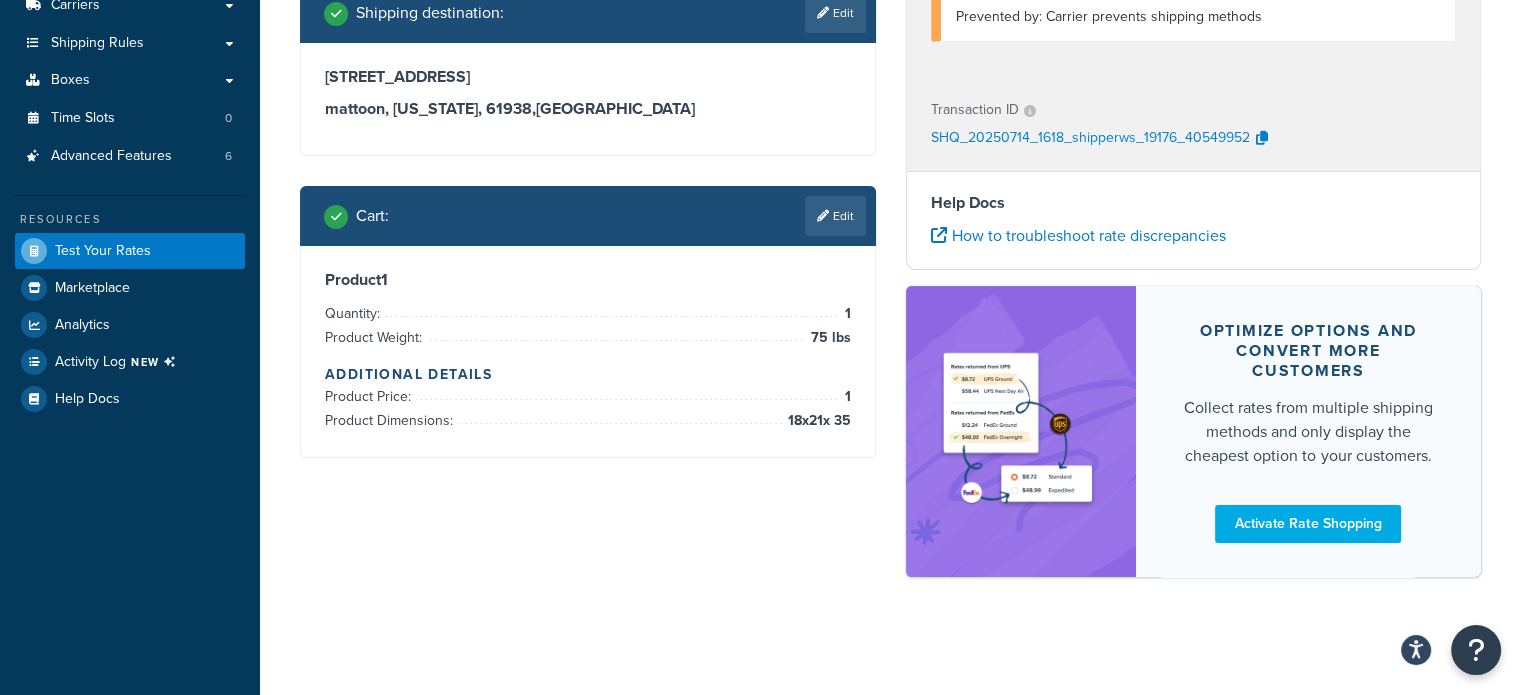 click on "Ecommerce store :  Edit RKqa LIVE.aws.ruralking [URL][DOMAIN_NAME] Shipping destination :  Edit [STREET_ADDRESS][US_STATE] Cart :  Edit Product  1 Quantity: 1 Product Weight: 75   lbs Additional Details Product Price: 1 Product Dimensions: 18  x  21  x   35 Rural King Waverly DC - 896 Carriers Prevented By Rules FedEx Carrier Code:  shqfedex Reason:   Unknown Carrier Error. No rates available Prevented by:    Carrier prevents shipping methods Transaction ID  SHQ_20250714_1618_shipperws_19176_40549952 Help Docs How to troubleshoot rate discrepancies Optimize options and convert more customers Collect rates from multiple shipping methods and only display the cheapest option to your customers. Activate Rate Shopping" at bounding box center (890, 196) 